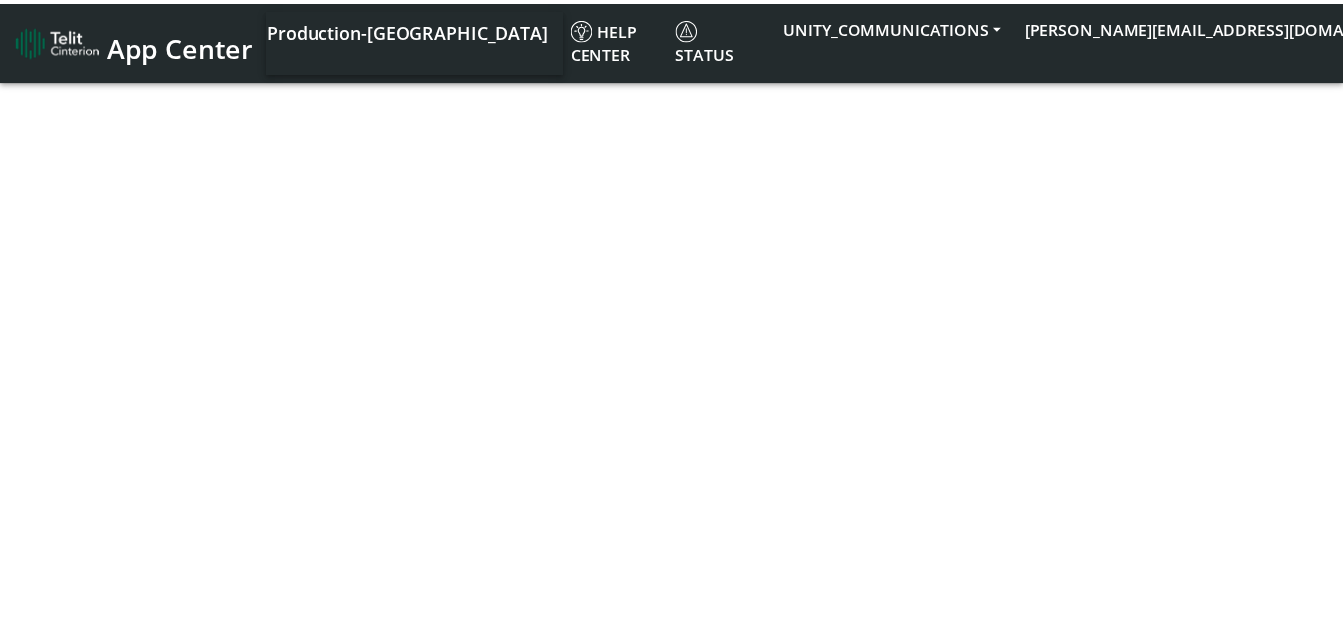 scroll, scrollTop: 0, scrollLeft: 0, axis: both 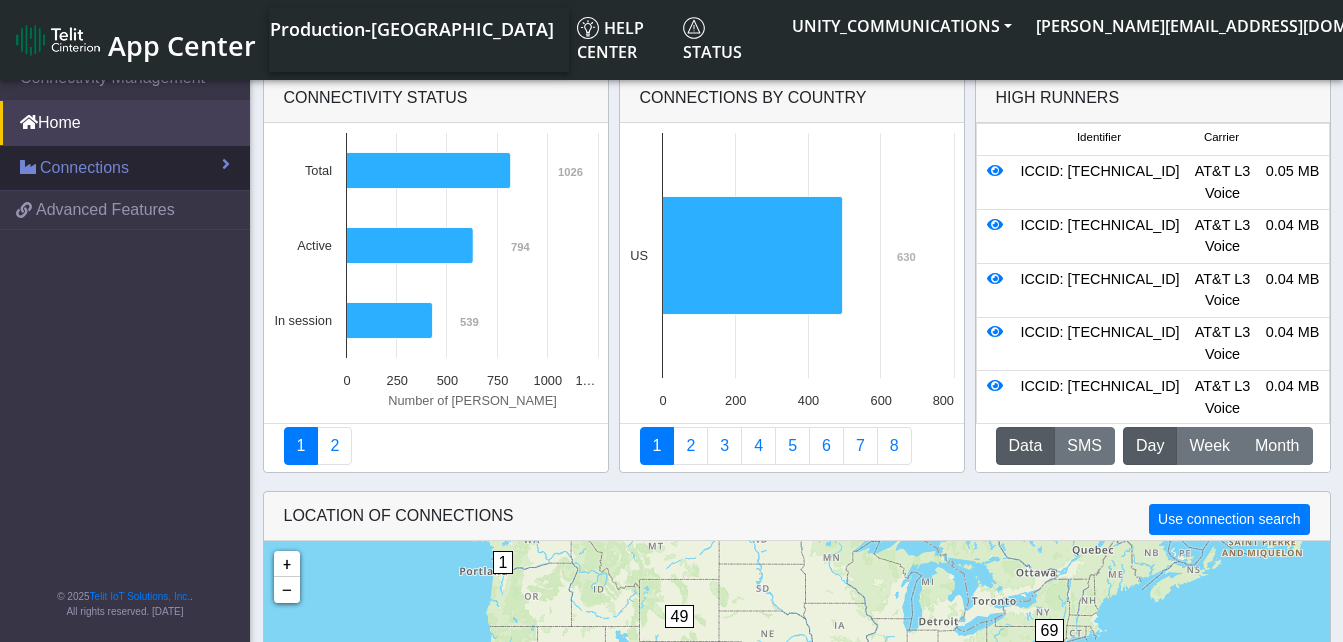 click on "Connections" at bounding box center [84, 168] 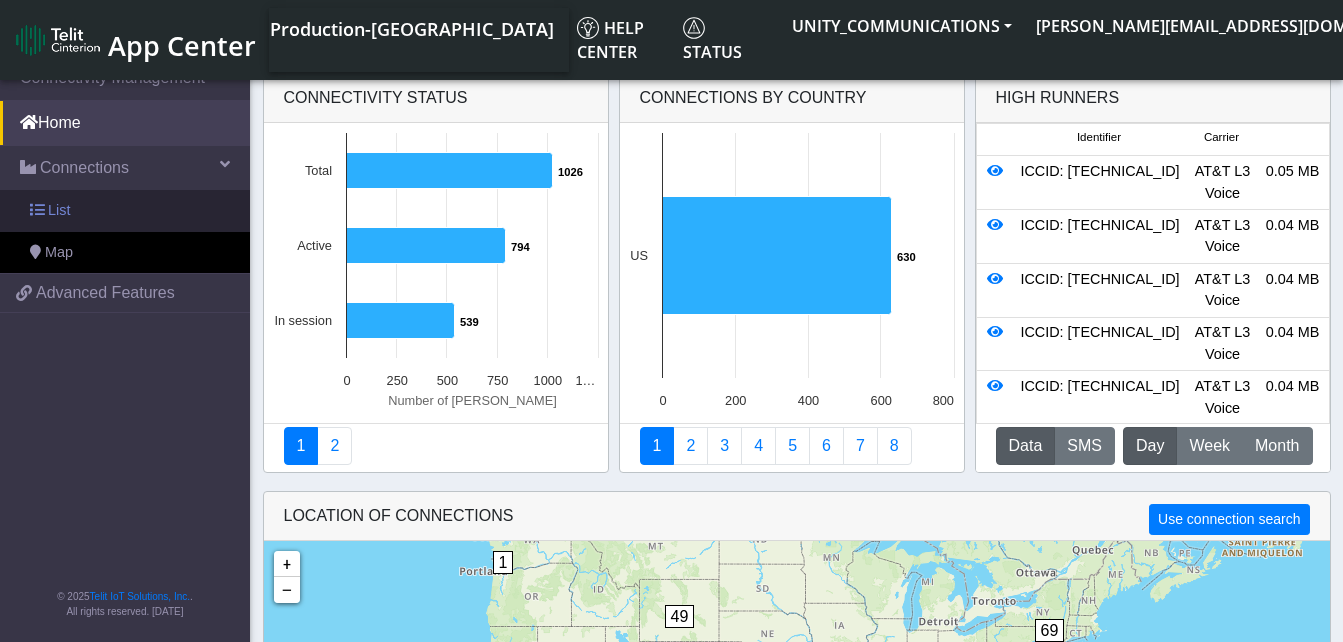 click on "List" at bounding box center (125, 211) 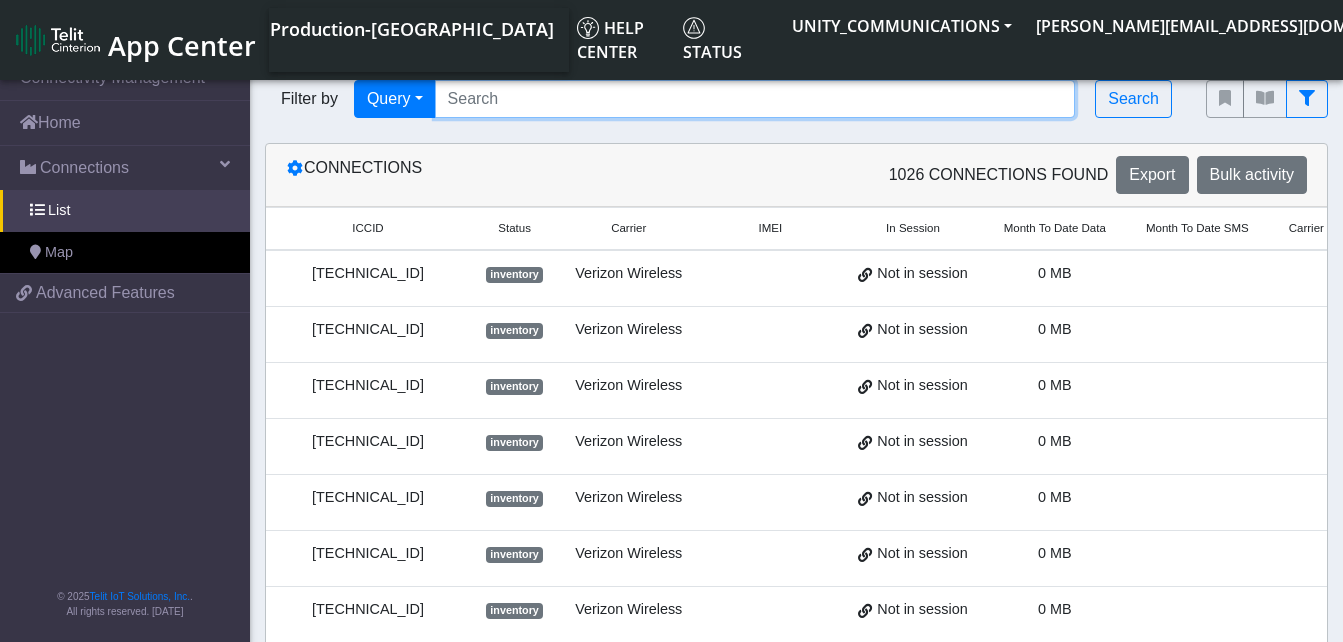 click at bounding box center [755, 99] 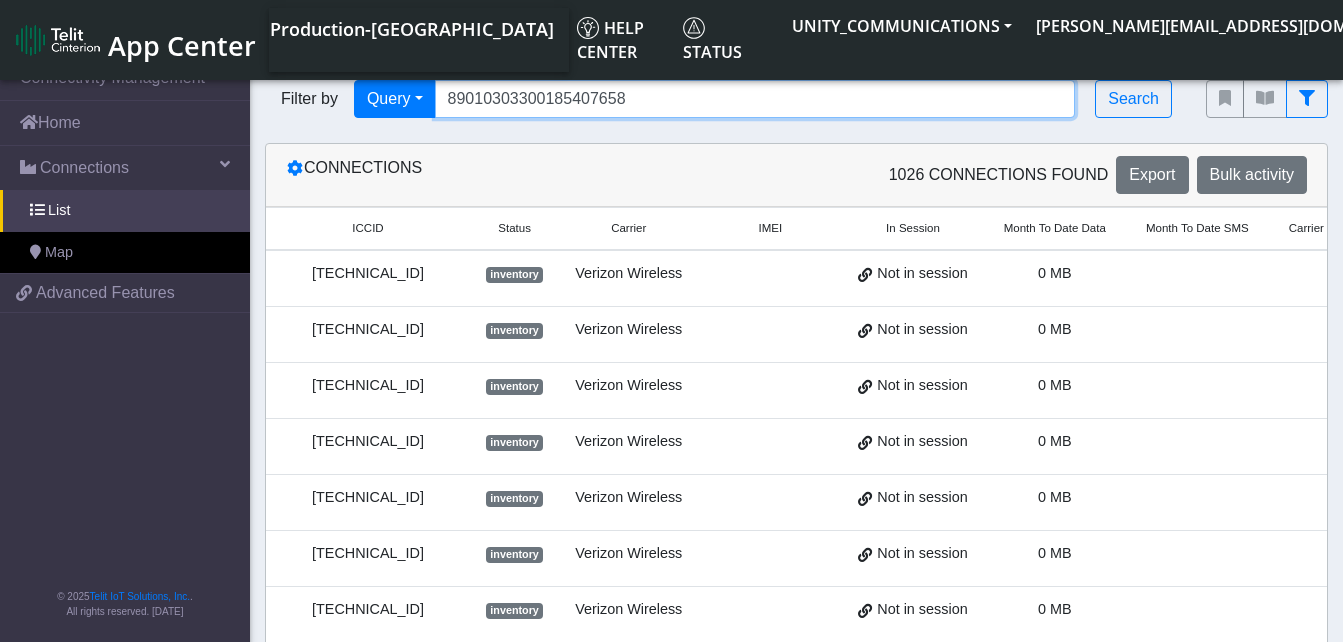 click on "89010303300185407658" at bounding box center (755, 99) 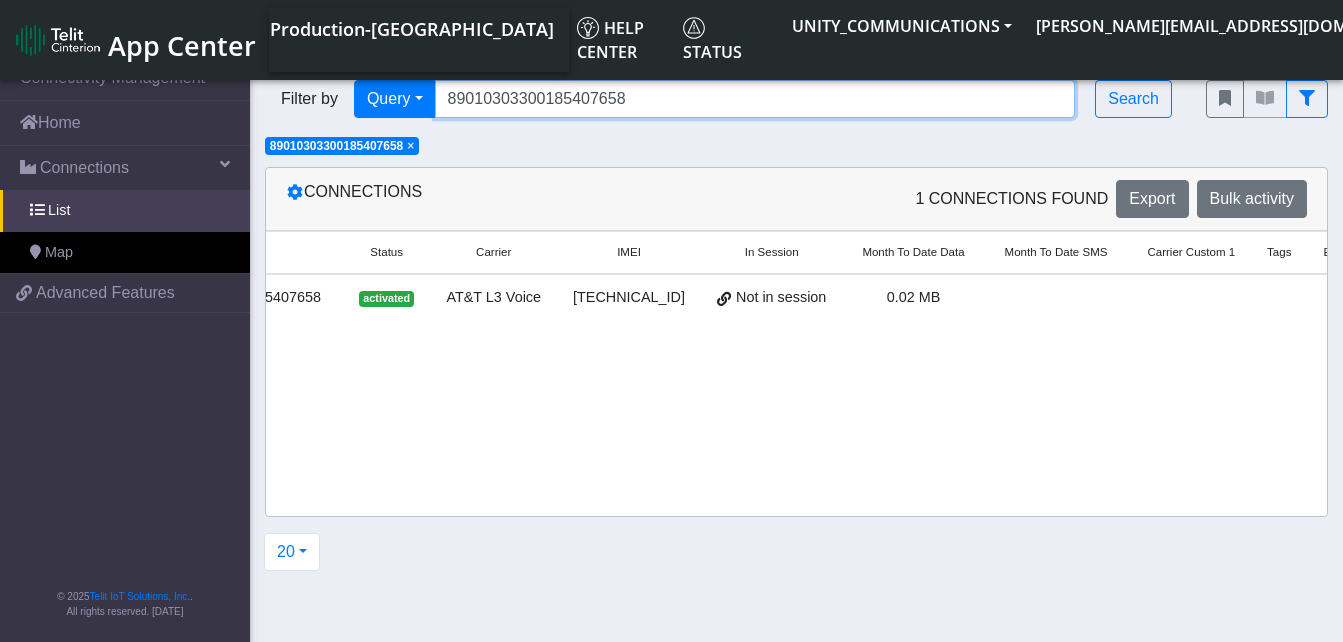scroll, scrollTop: 0, scrollLeft: 234, axis: horizontal 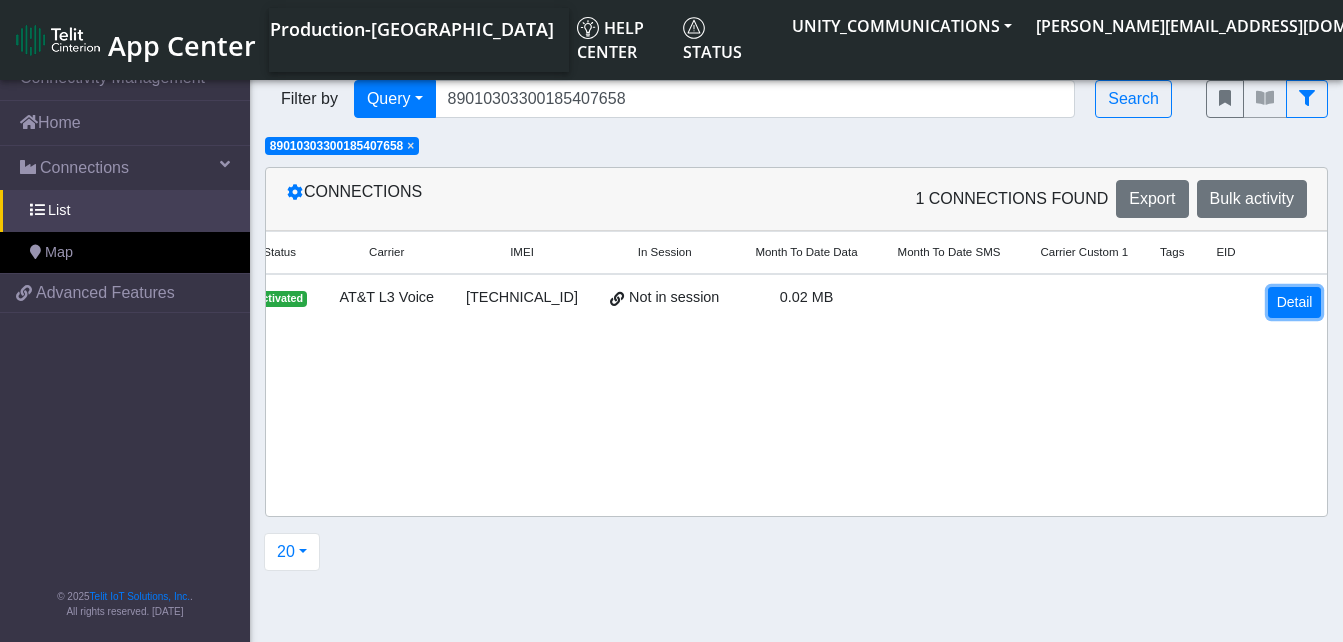click on "Detail" at bounding box center (1295, 302) 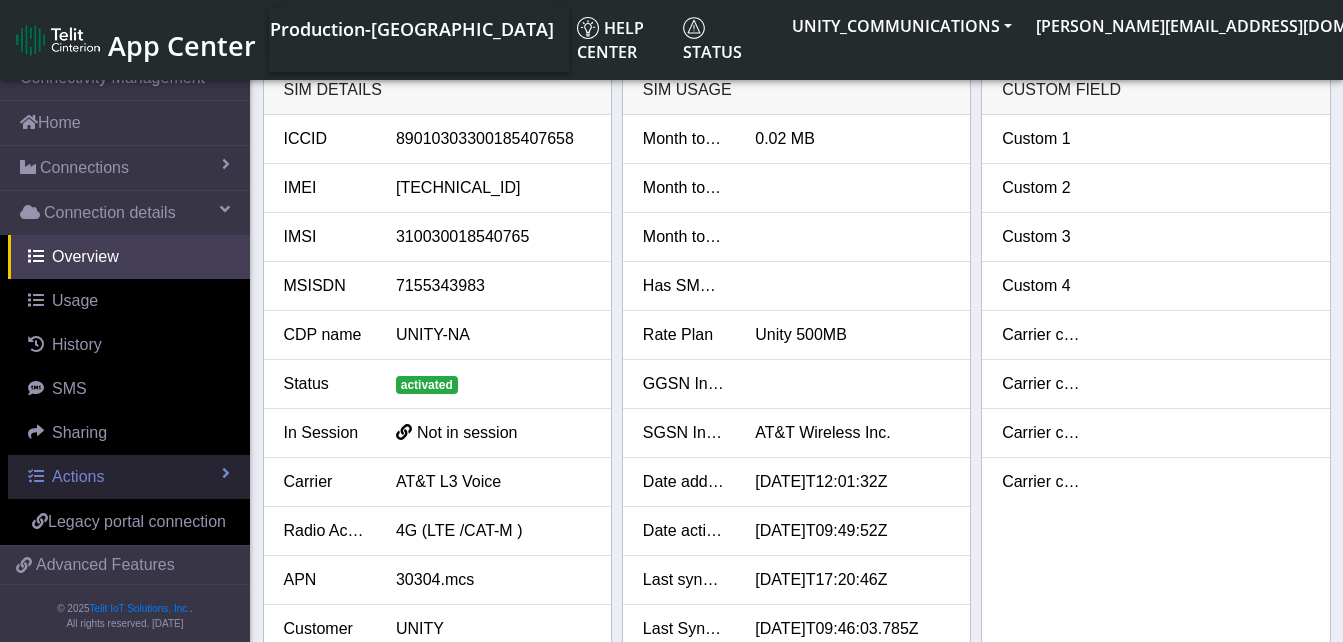 click on "Actions" at bounding box center [129, 477] 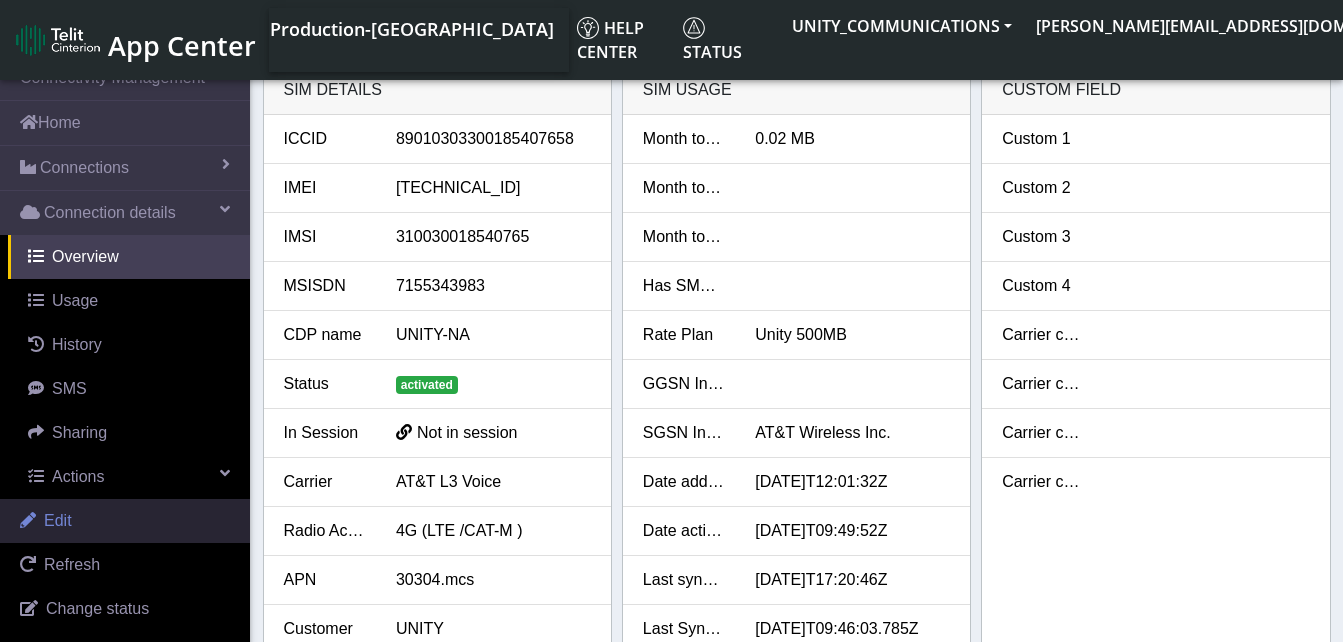 click on "Edit" at bounding box center [125, 521] 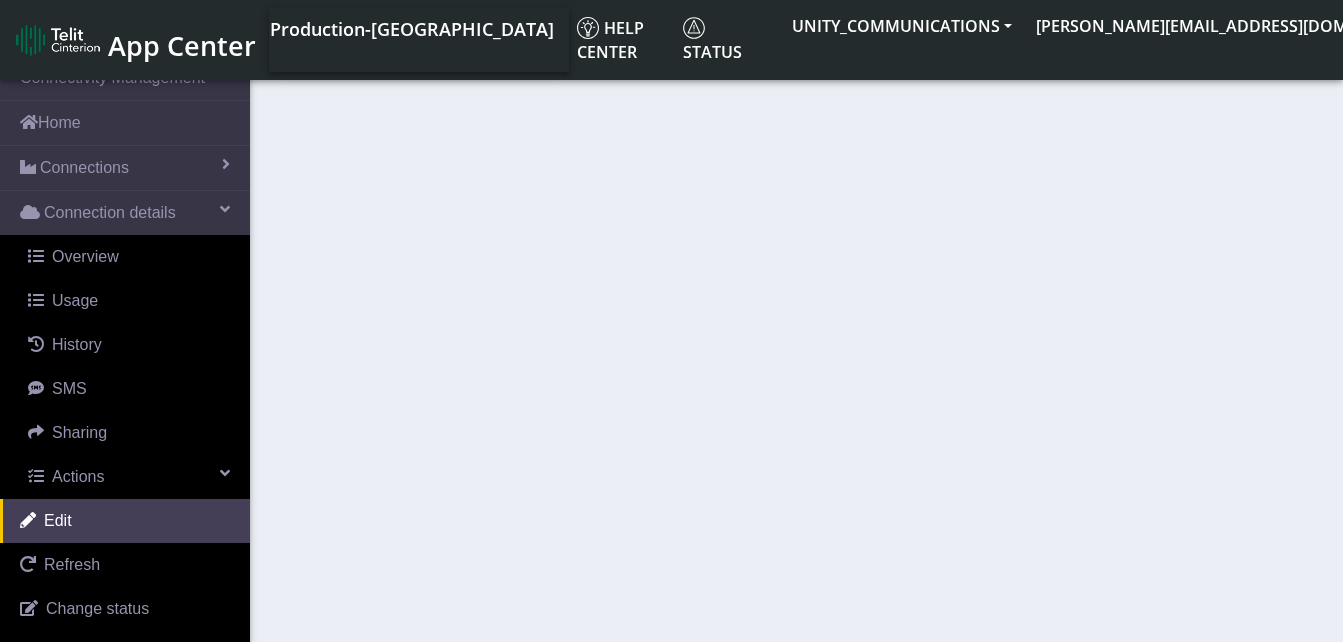 select on "16: 22846" 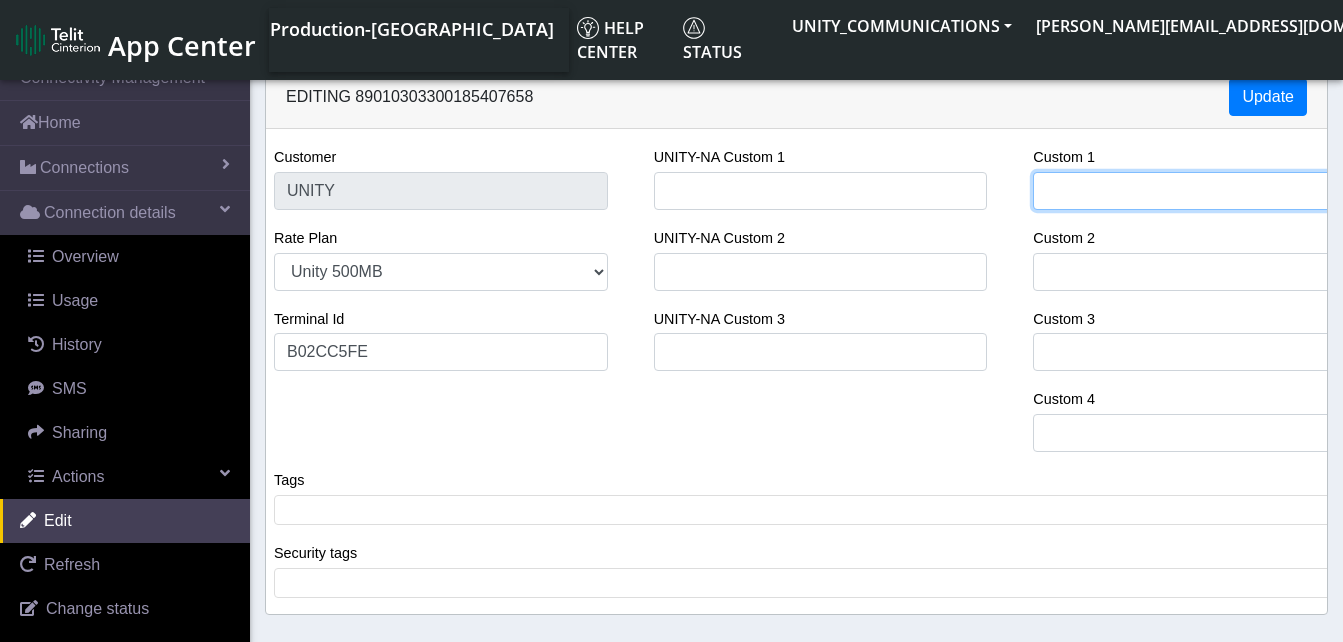 click on "Custom 1" at bounding box center (1200, 191) 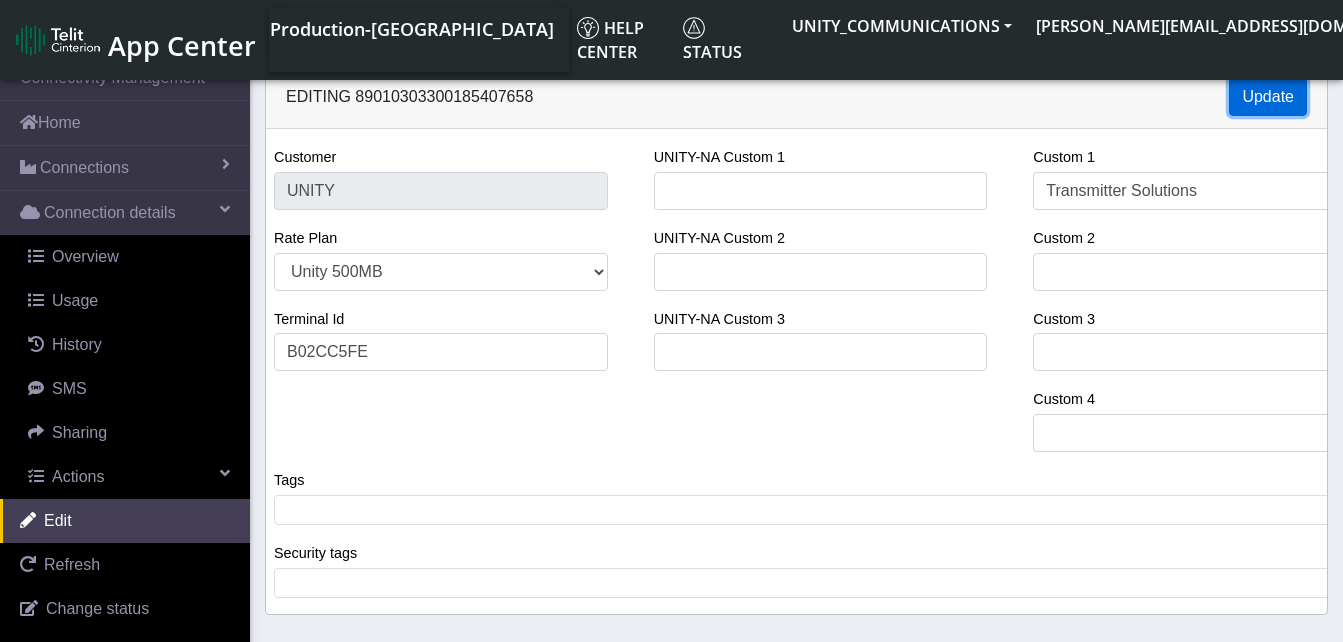 click on "Update" 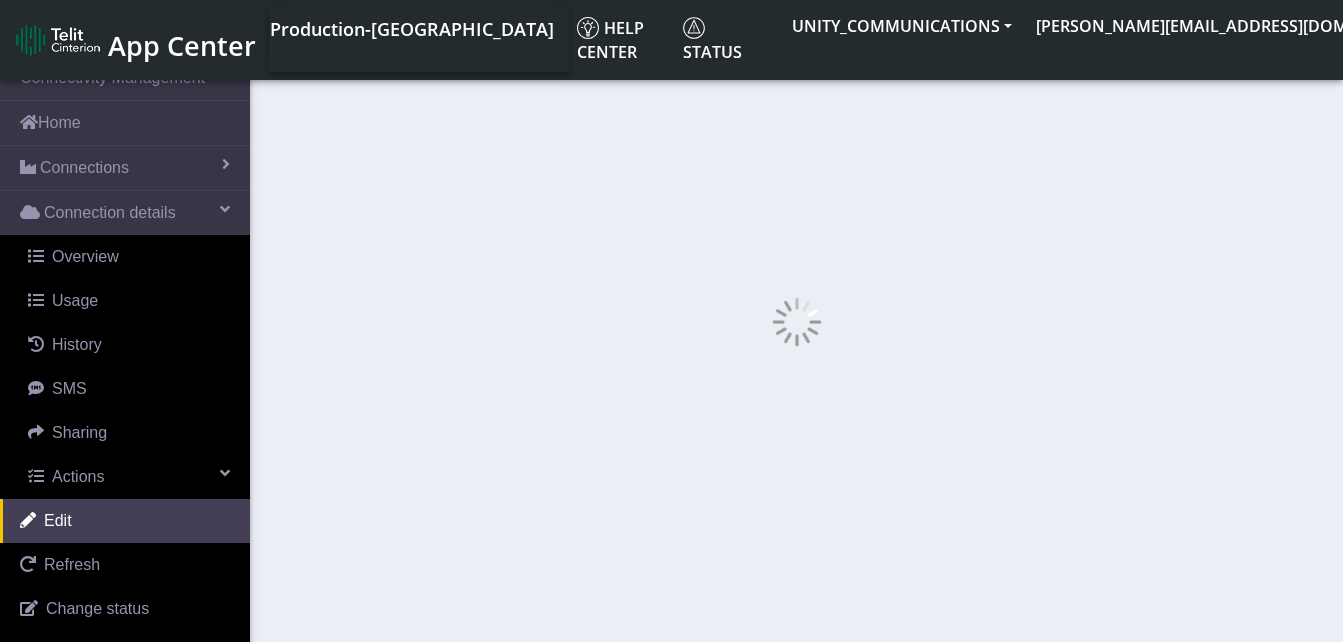select on "41: 22846" 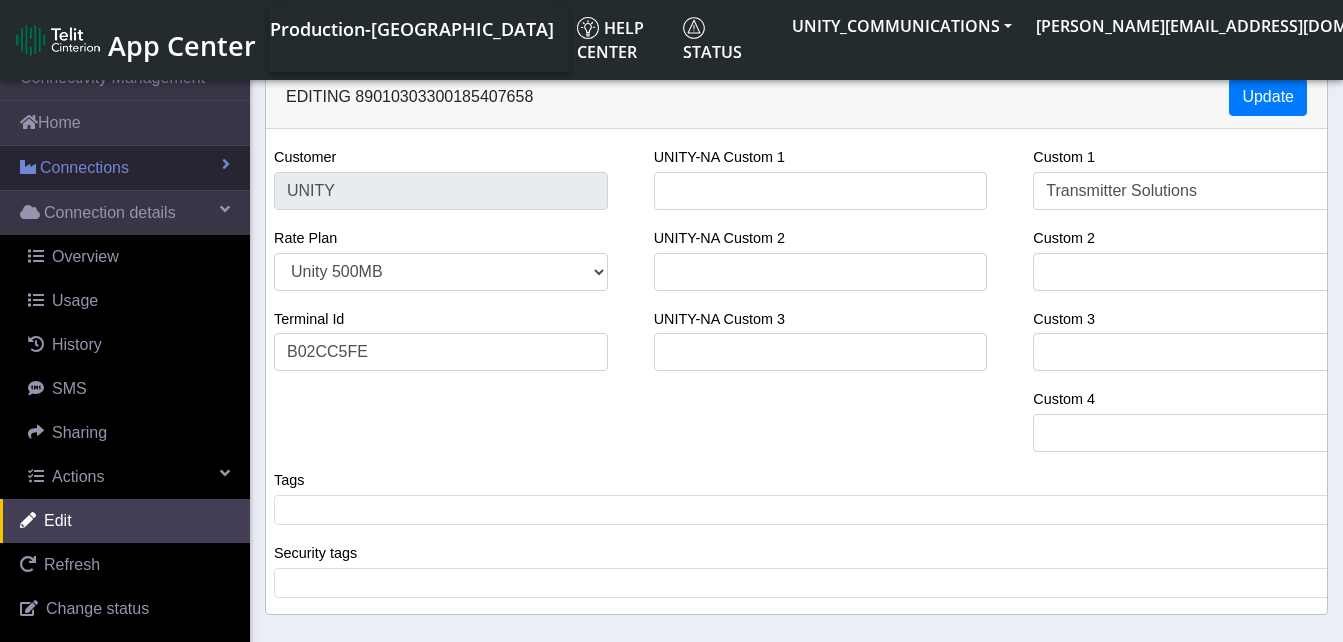 click on "Connections" at bounding box center [84, 168] 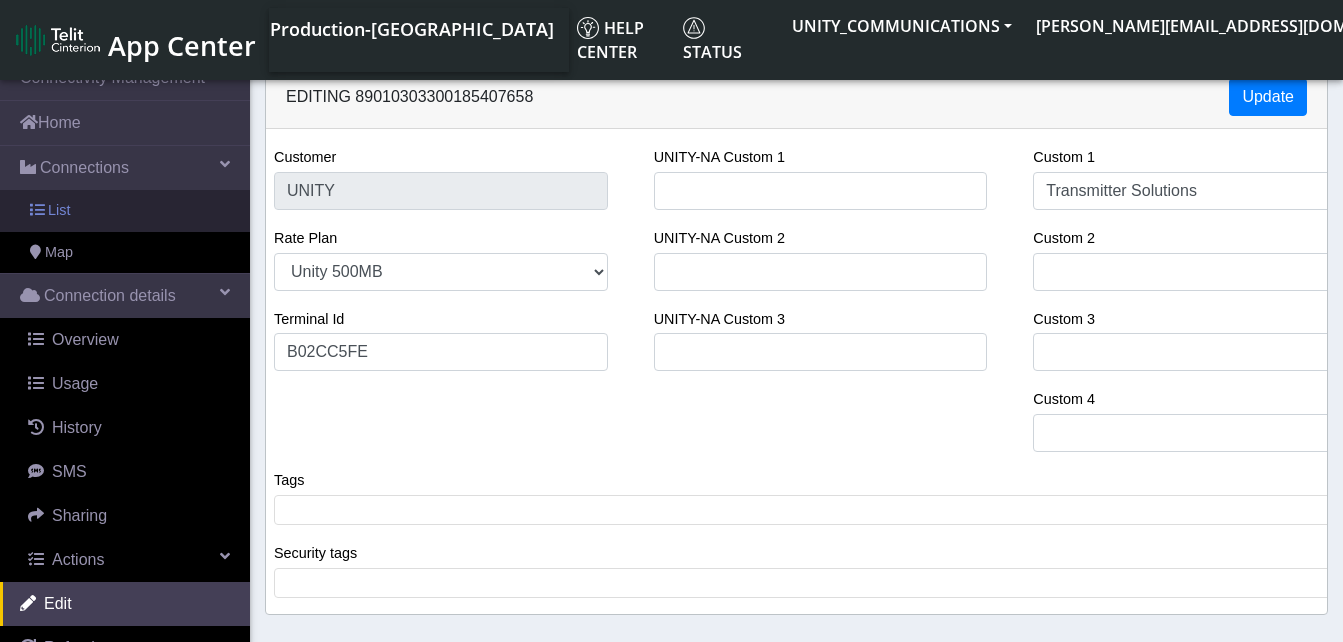 click on "List" at bounding box center (125, 211) 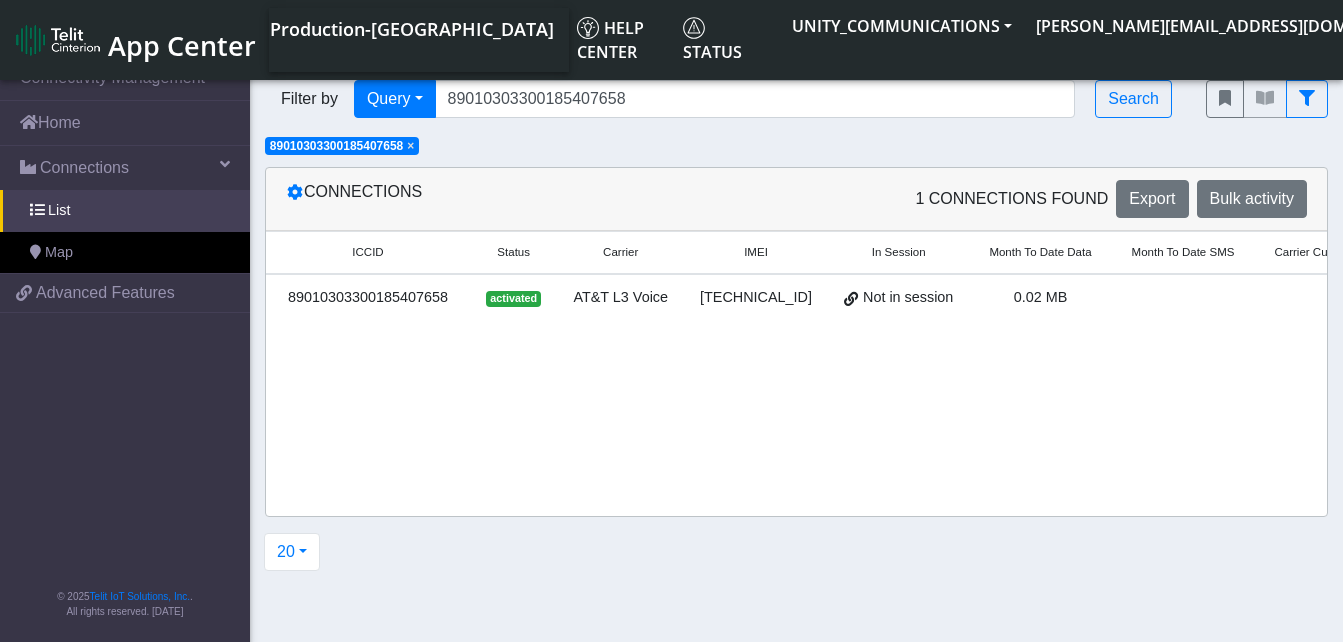 click on "×" 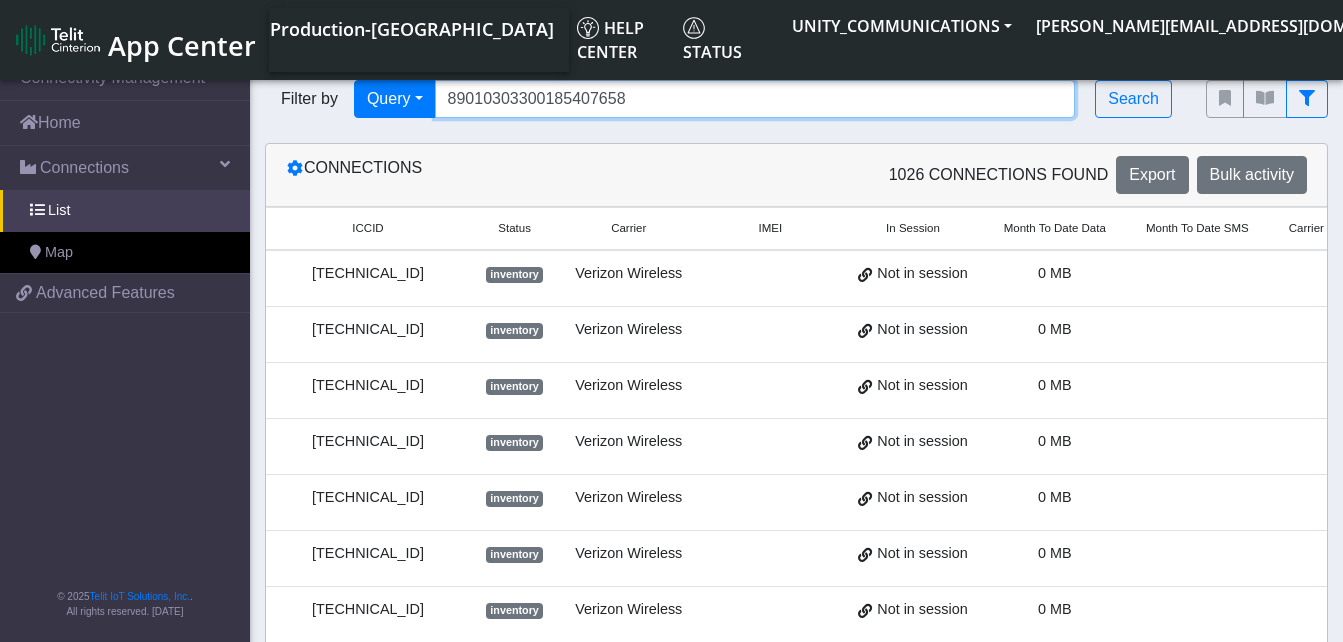click on "89010303300185407658" at bounding box center [755, 99] 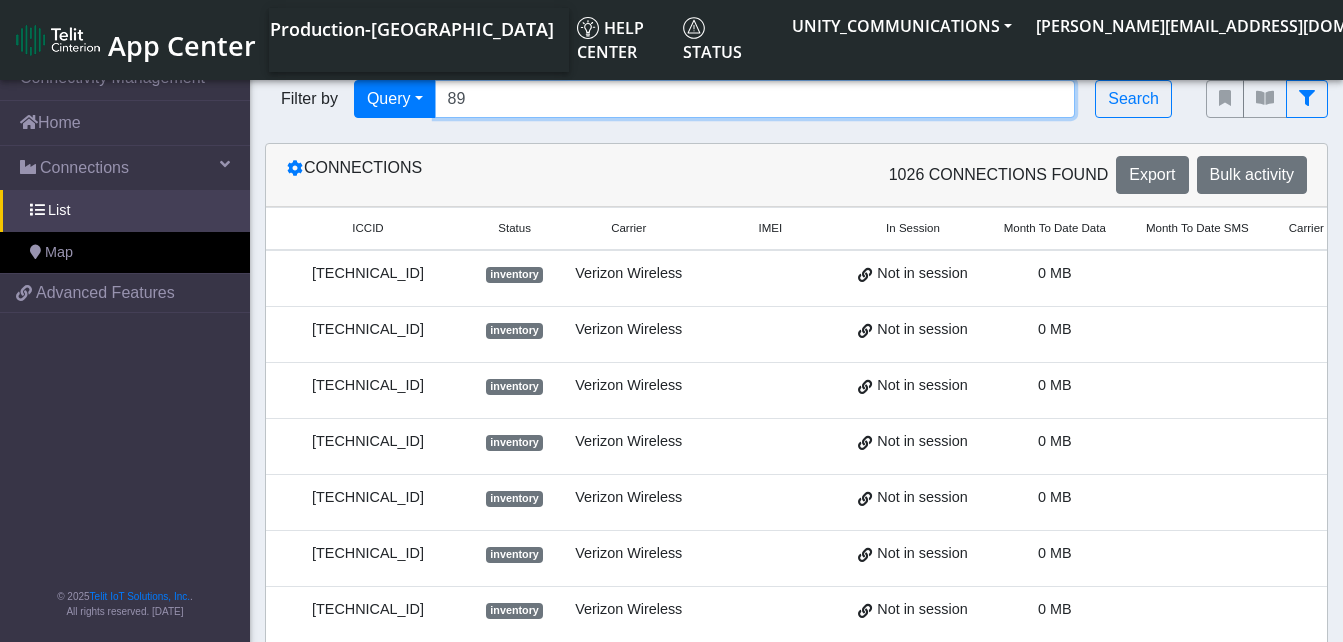 type on "8" 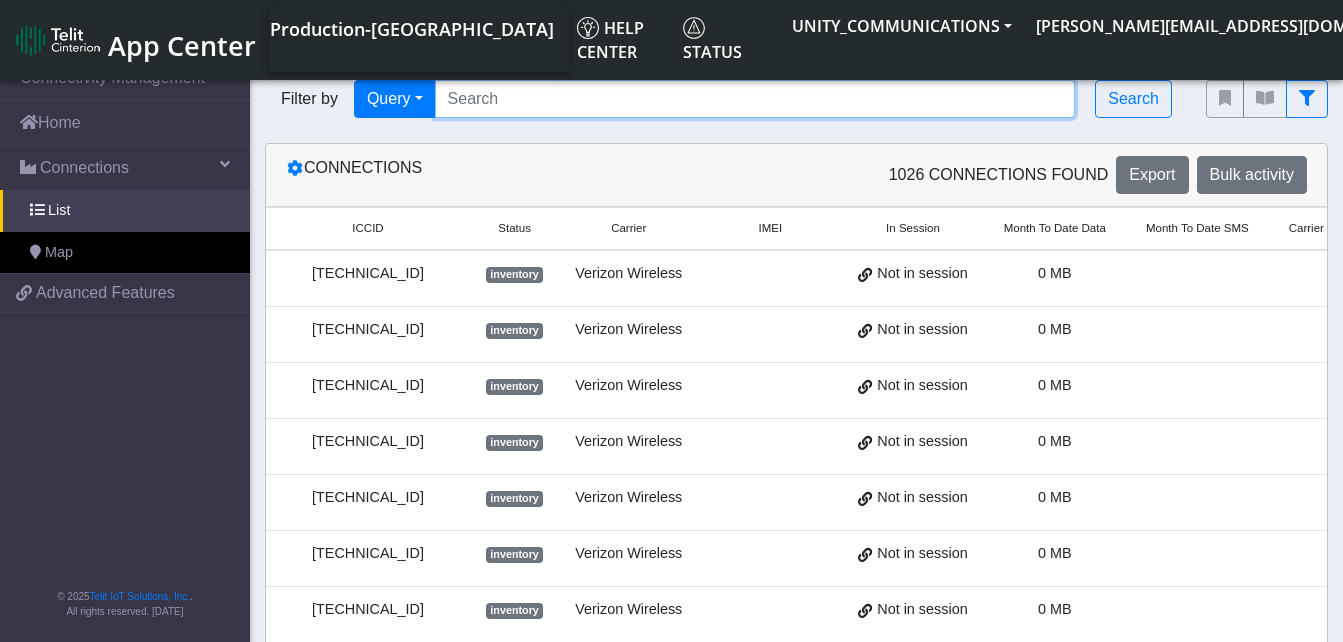 paste on "89010303300185407666" 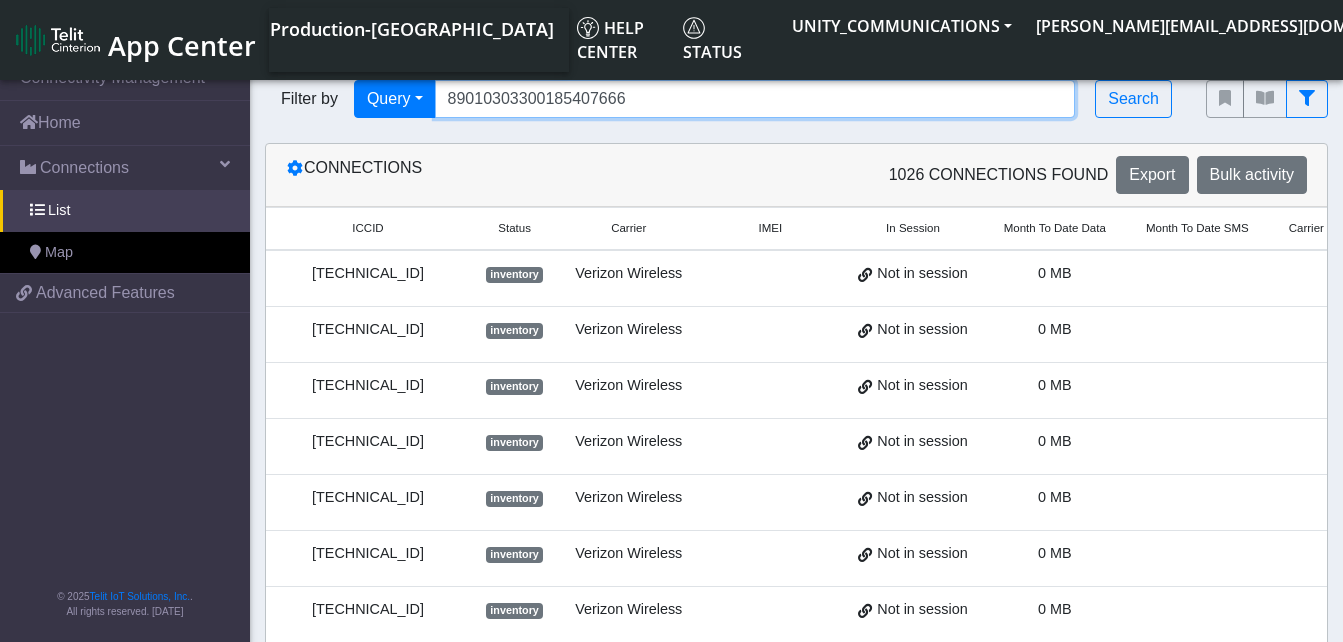type on "89010303300185407666" 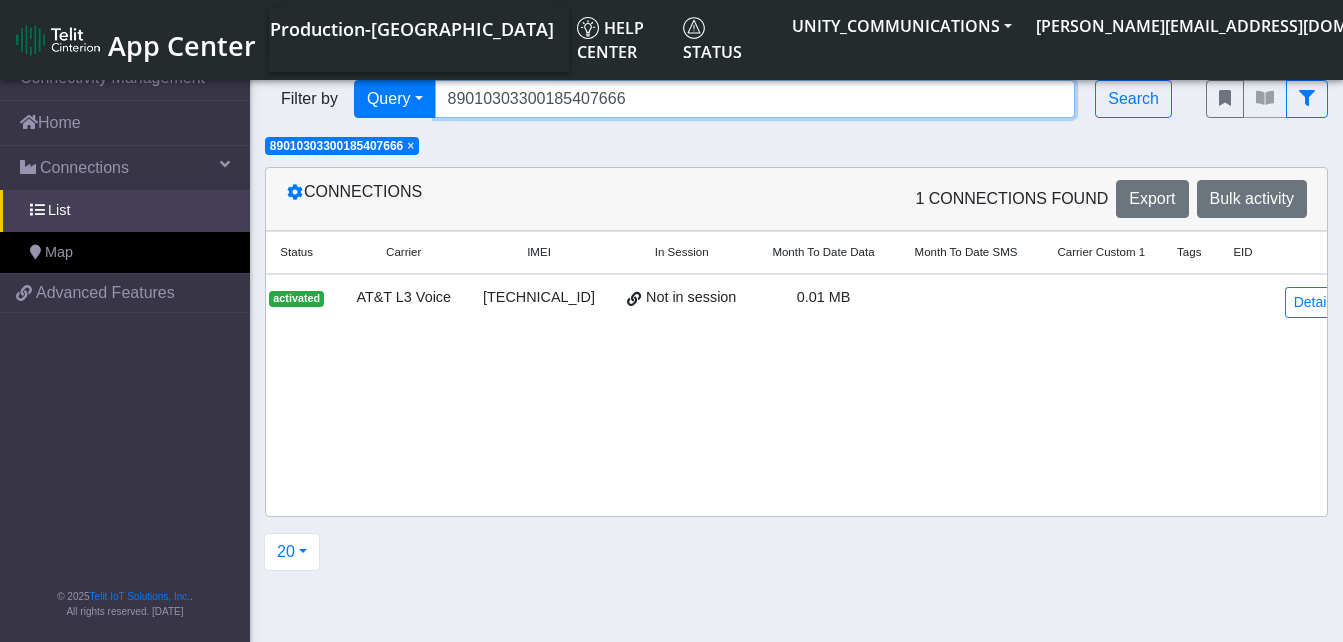 scroll, scrollTop: 0, scrollLeft: 234, axis: horizontal 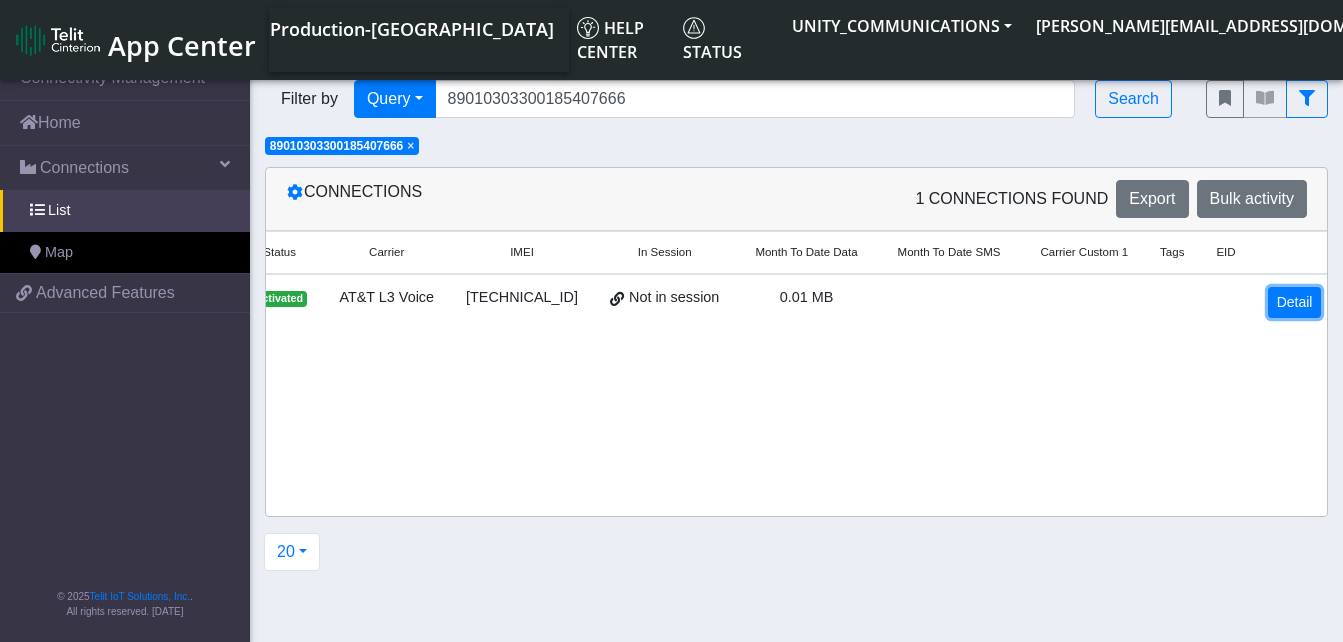 click on "Detail" at bounding box center (1295, 302) 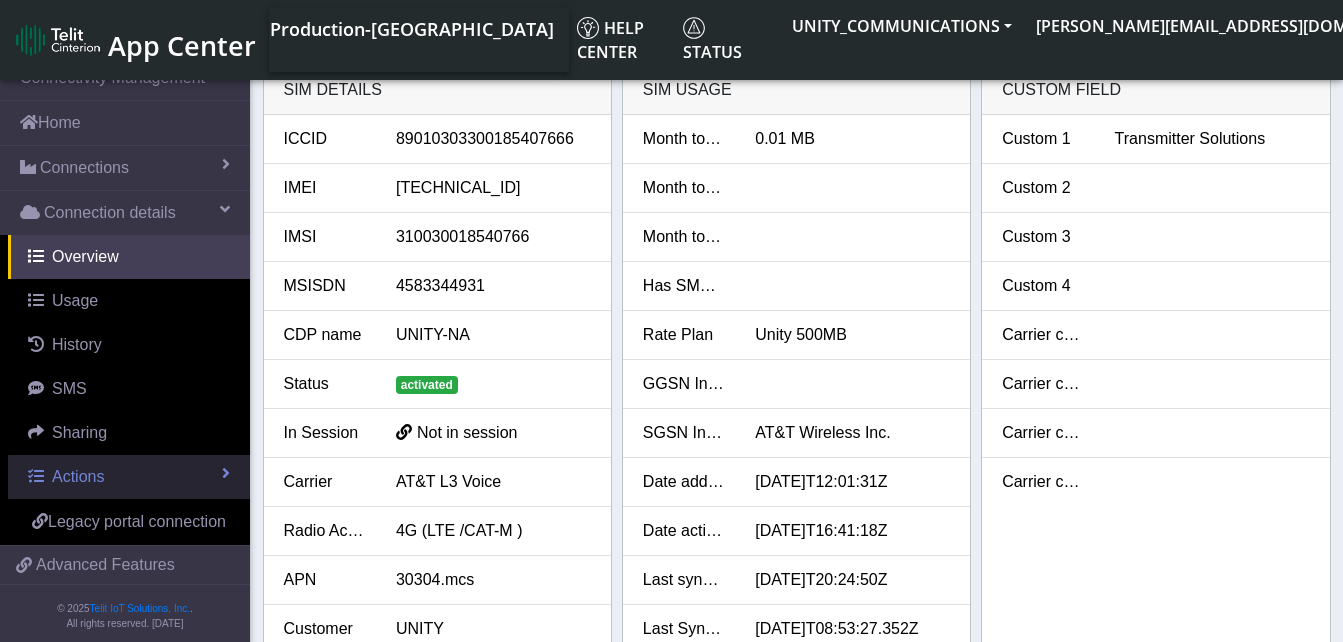 click on "Actions" at bounding box center [129, 477] 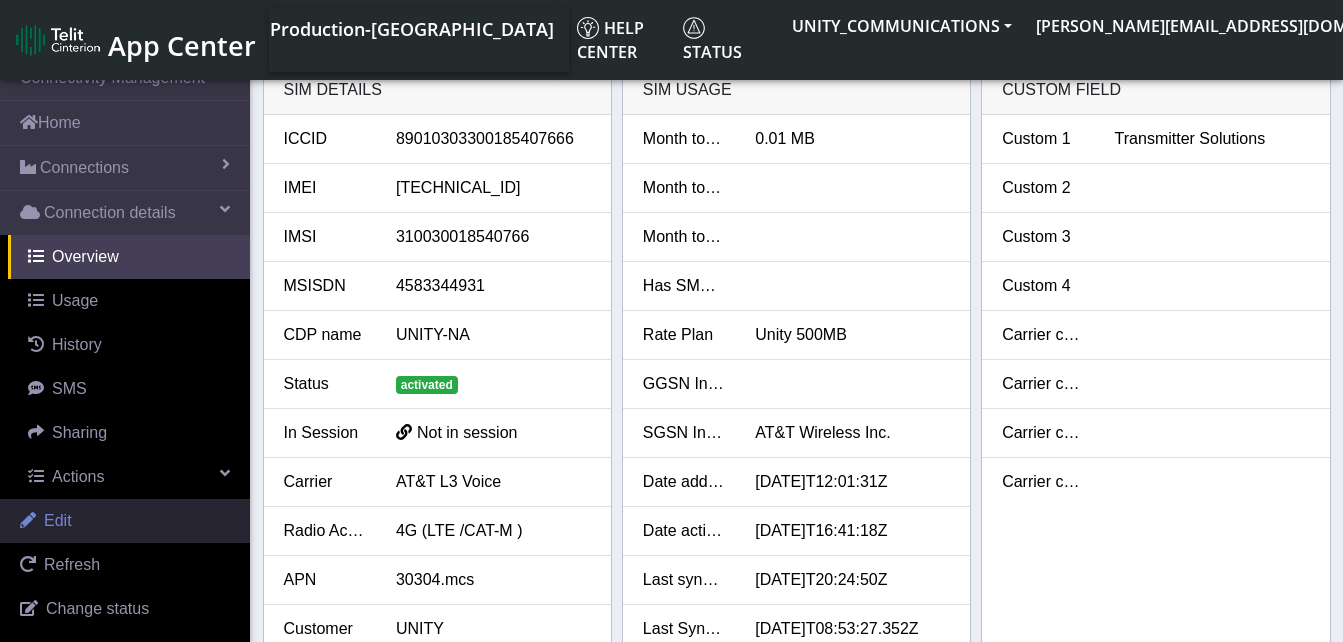 click on "Edit" at bounding box center [125, 521] 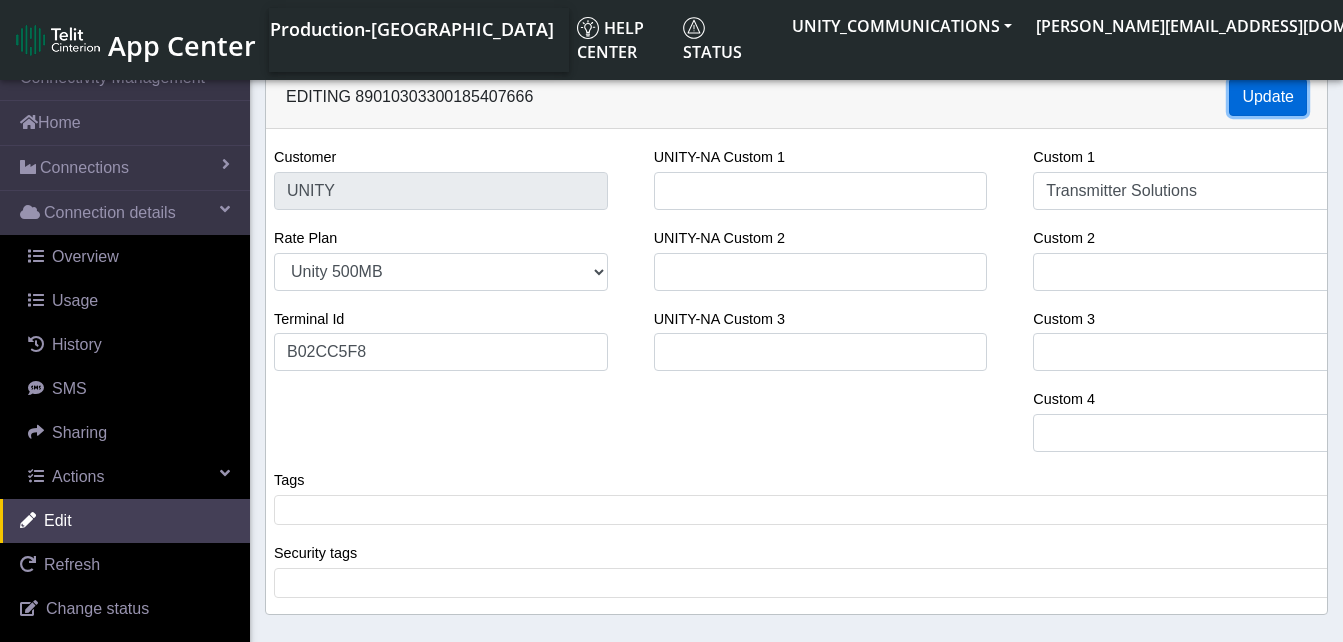 click on "Update" 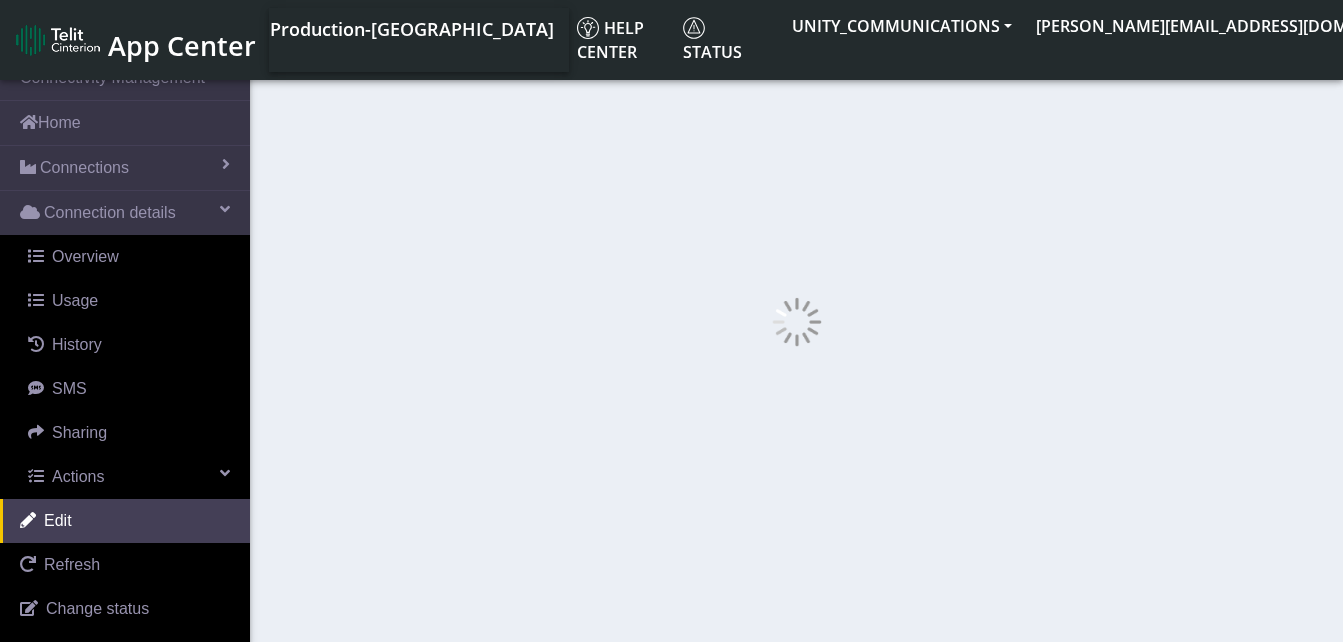 select on "31: 22846" 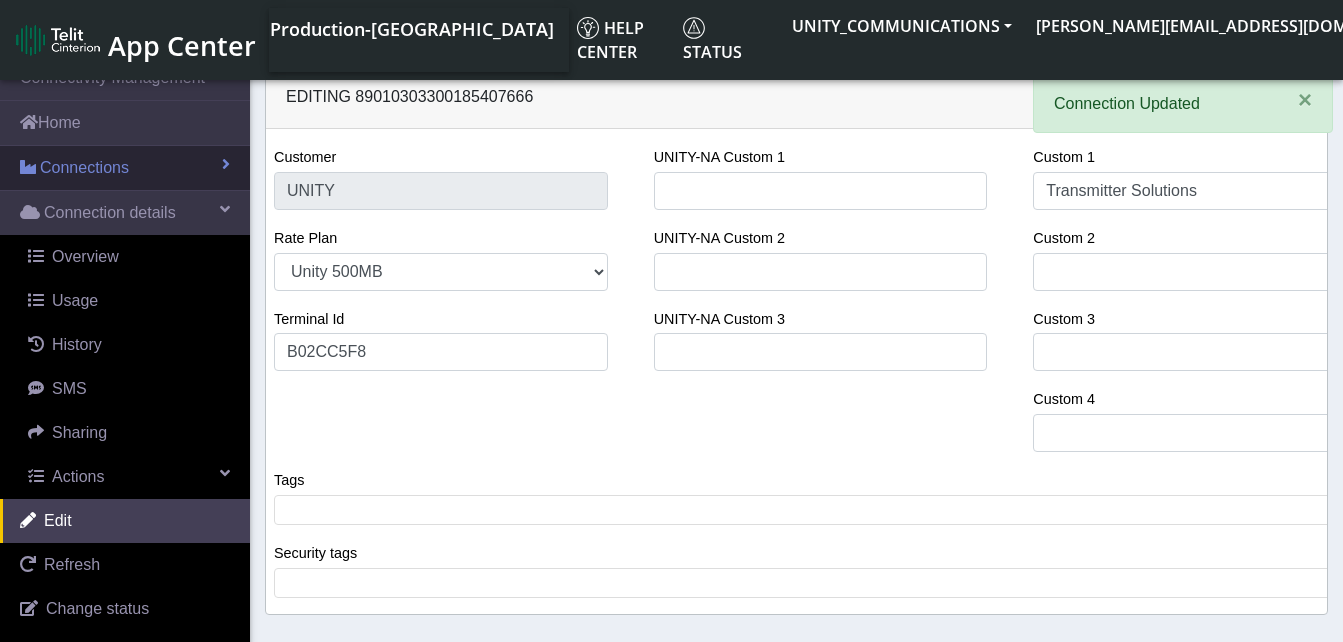 click on "Connections" at bounding box center (84, 168) 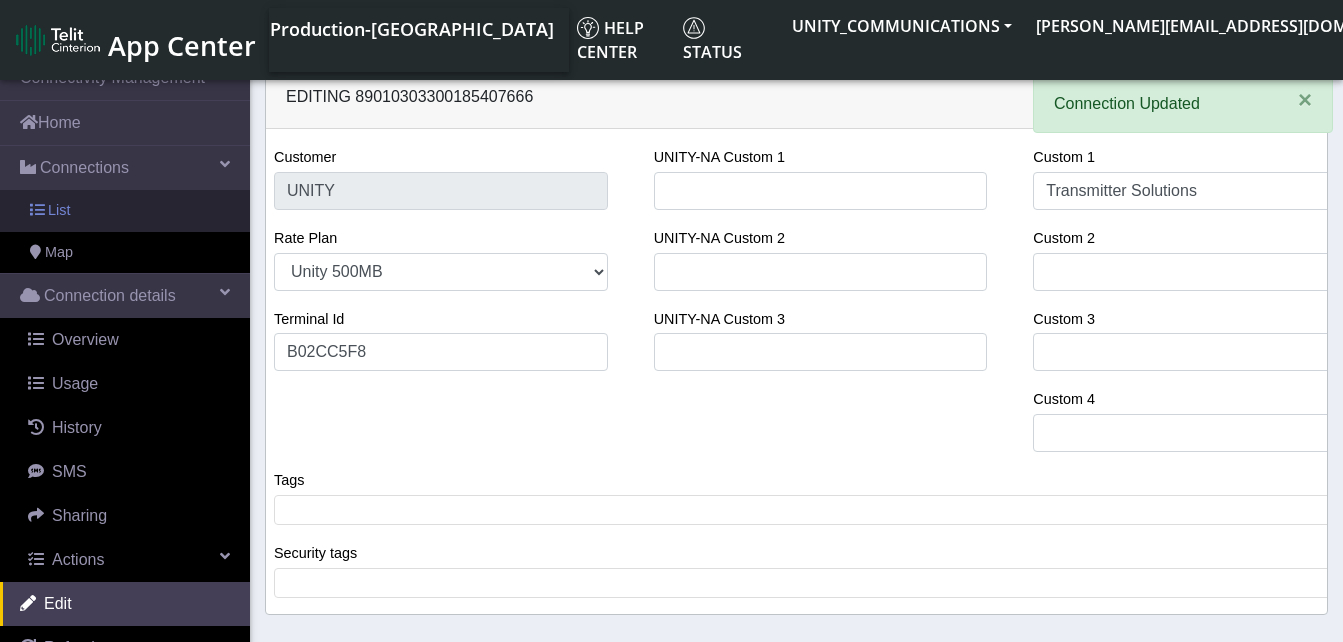 click on "List" at bounding box center [59, 211] 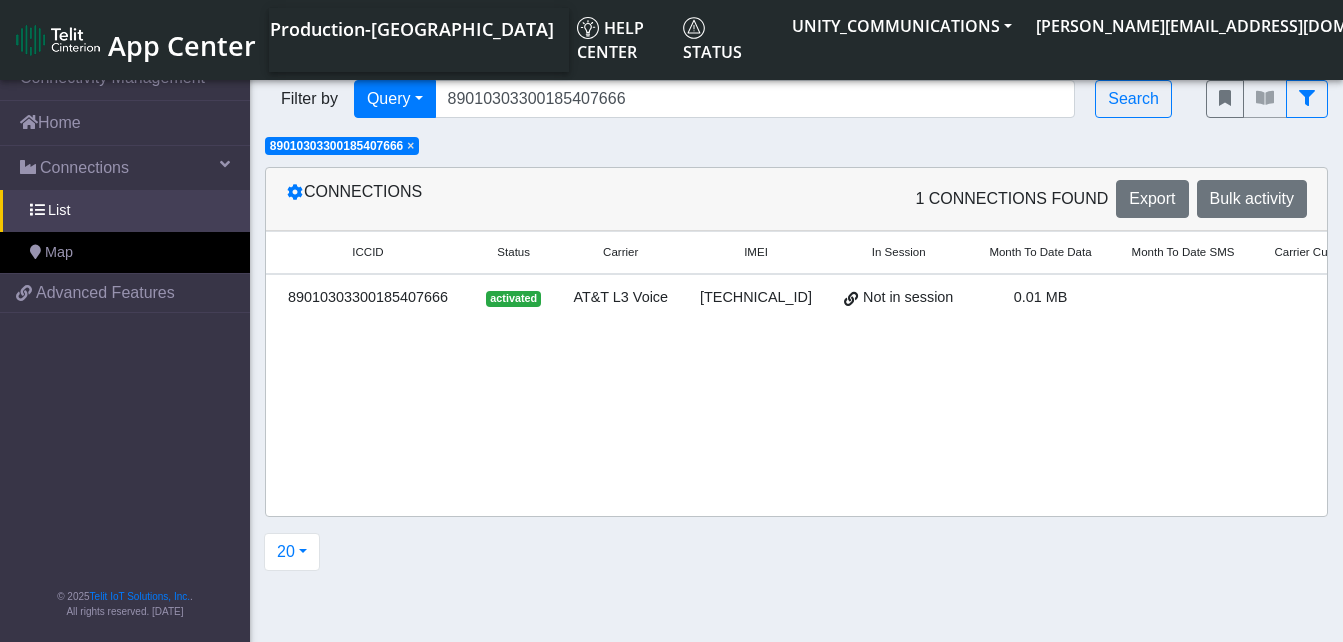 click on "× 89010303300185407666" 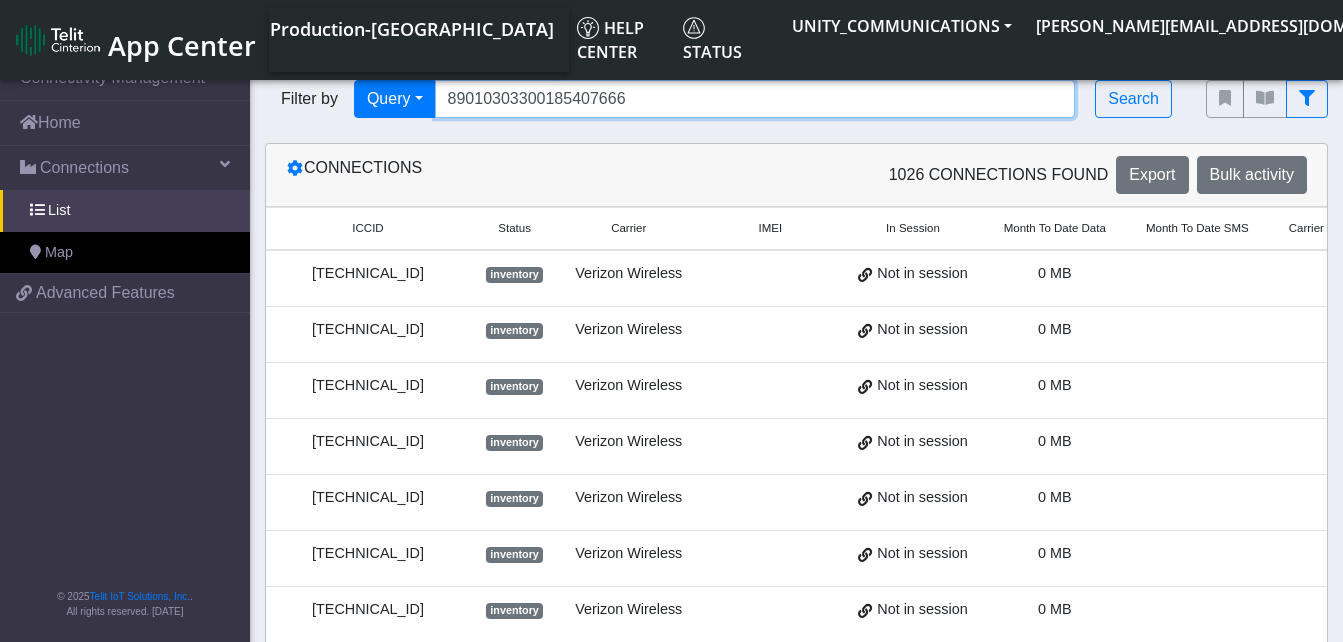 click on "89010303300185407666" at bounding box center [755, 99] 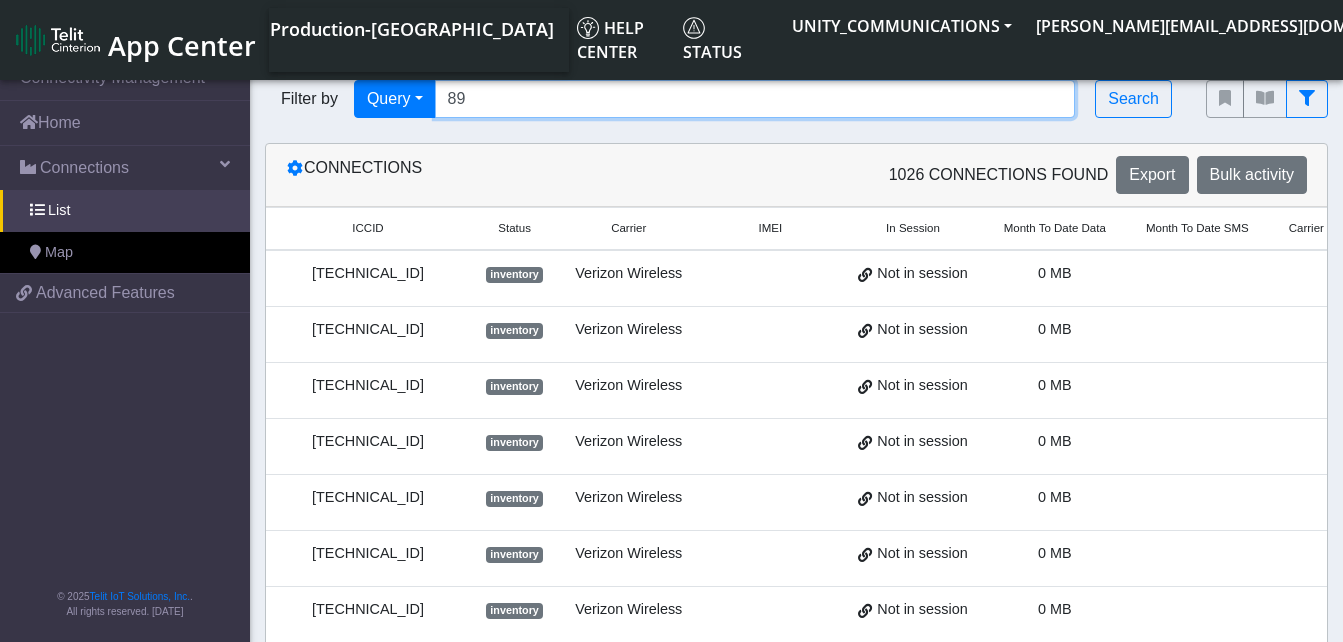 type on "8" 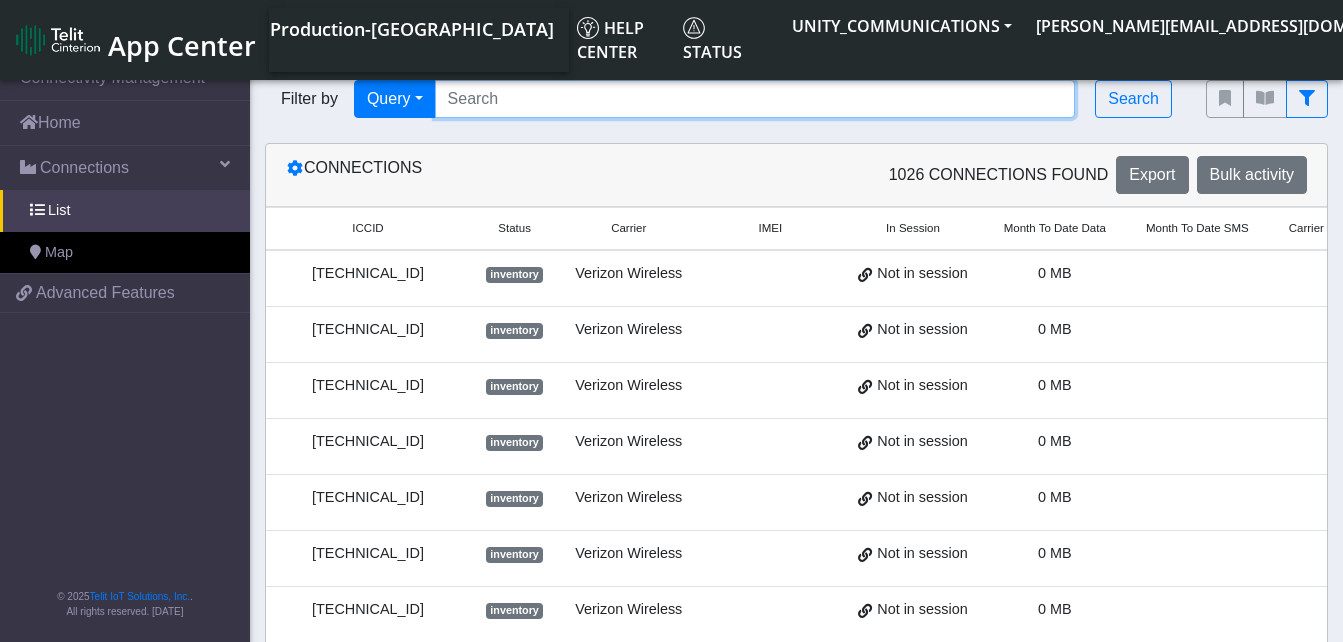 paste on "89010303300185407674" 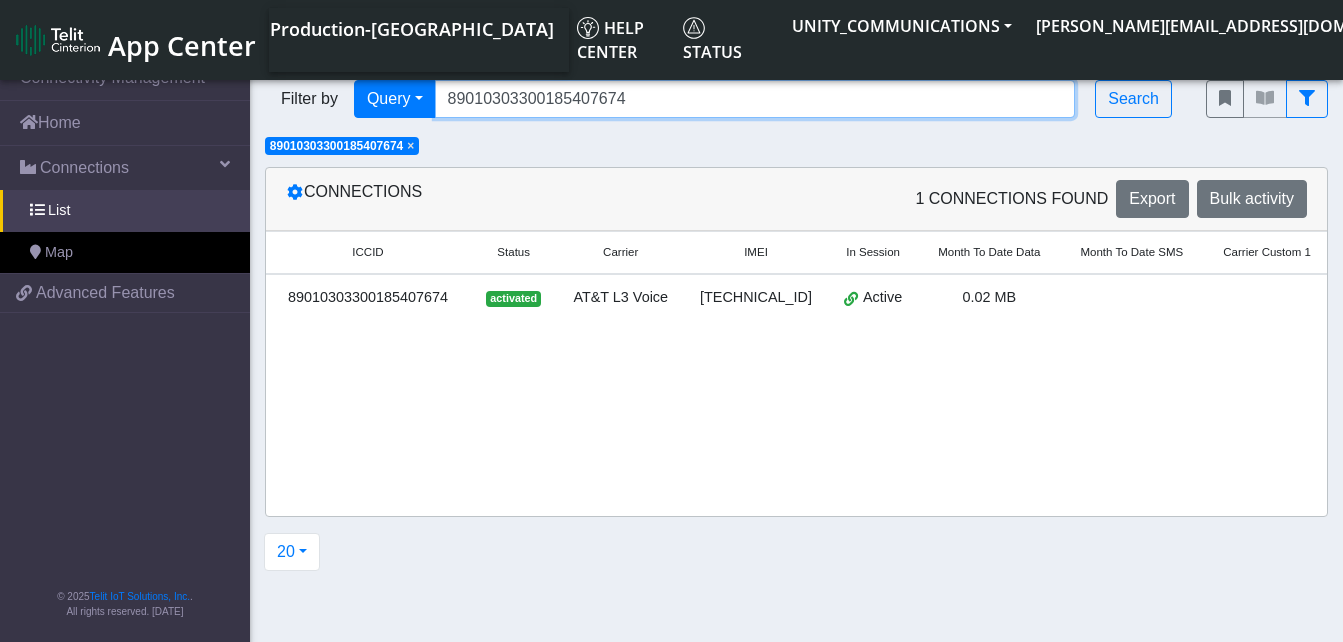 scroll, scrollTop: 0, scrollLeft: 183, axis: horizontal 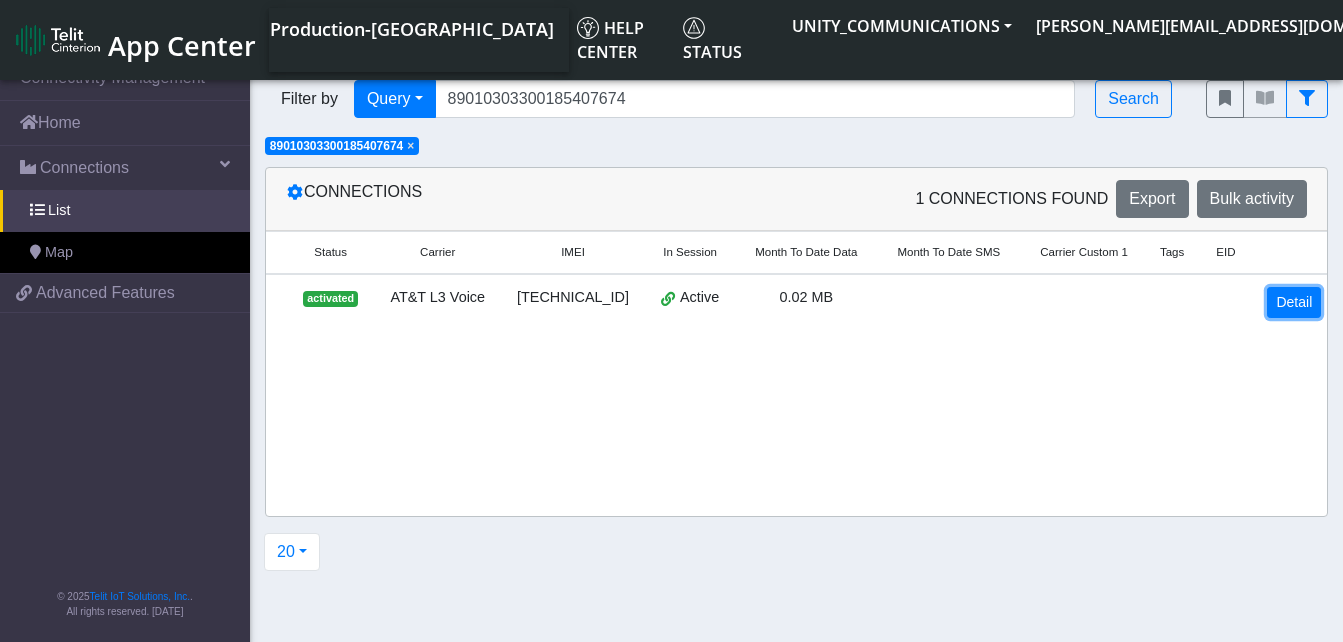click on "Detail" at bounding box center [1294, 302] 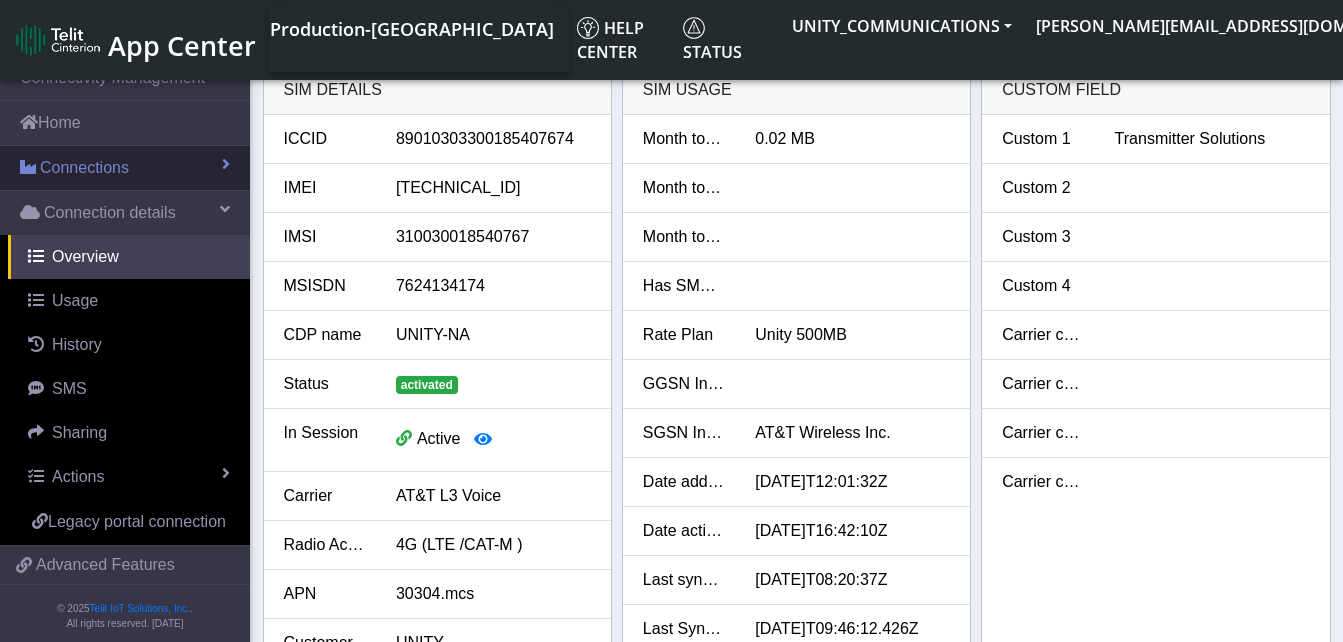 click on "Connections" at bounding box center [84, 168] 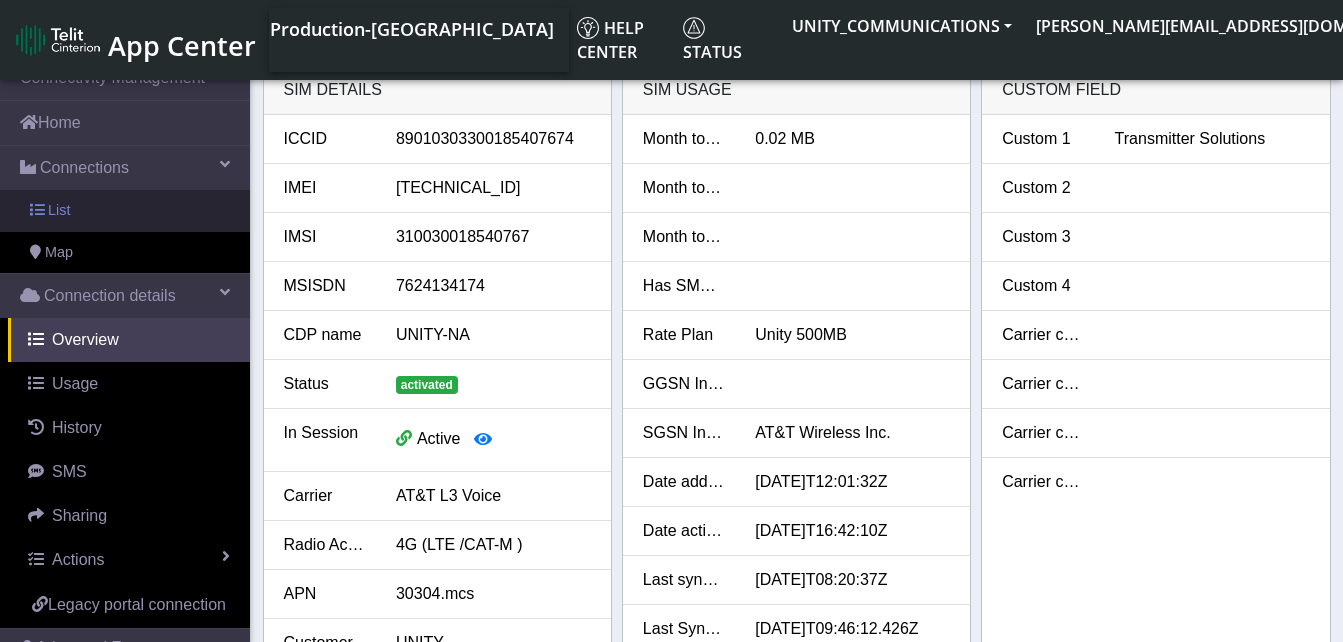 click on "List" at bounding box center [125, 211] 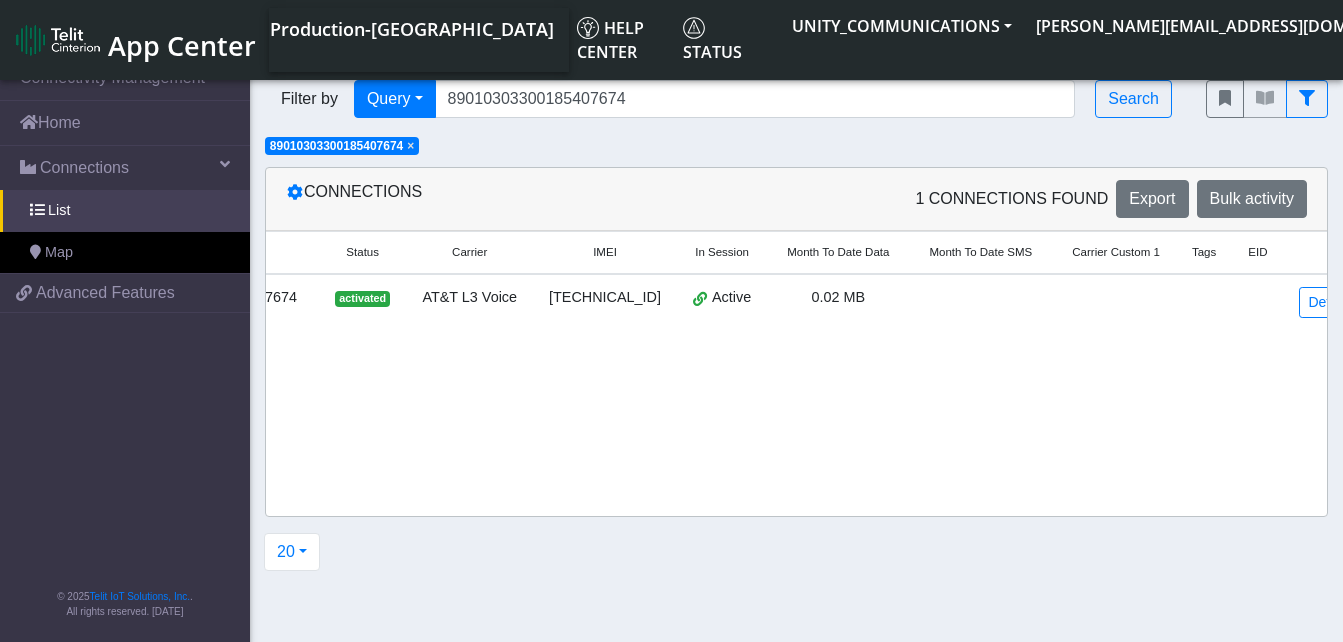 scroll, scrollTop: 0, scrollLeft: 183, axis: horizontal 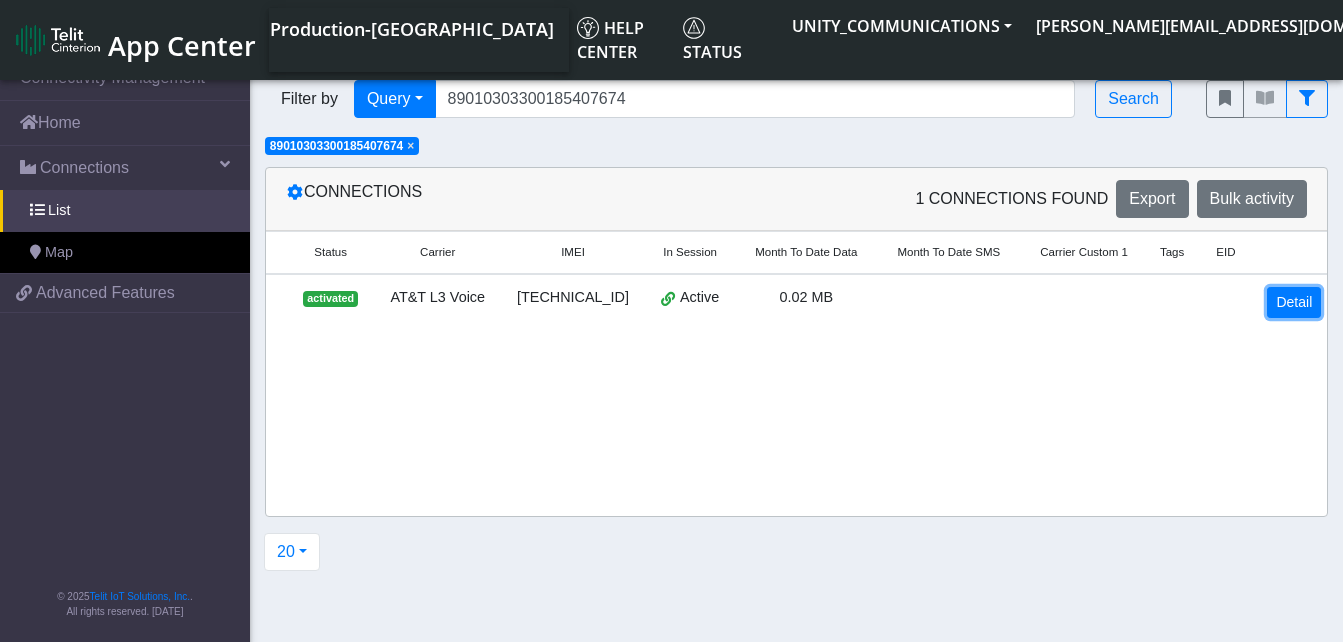 click on "Detail" at bounding box center [1294, 302] 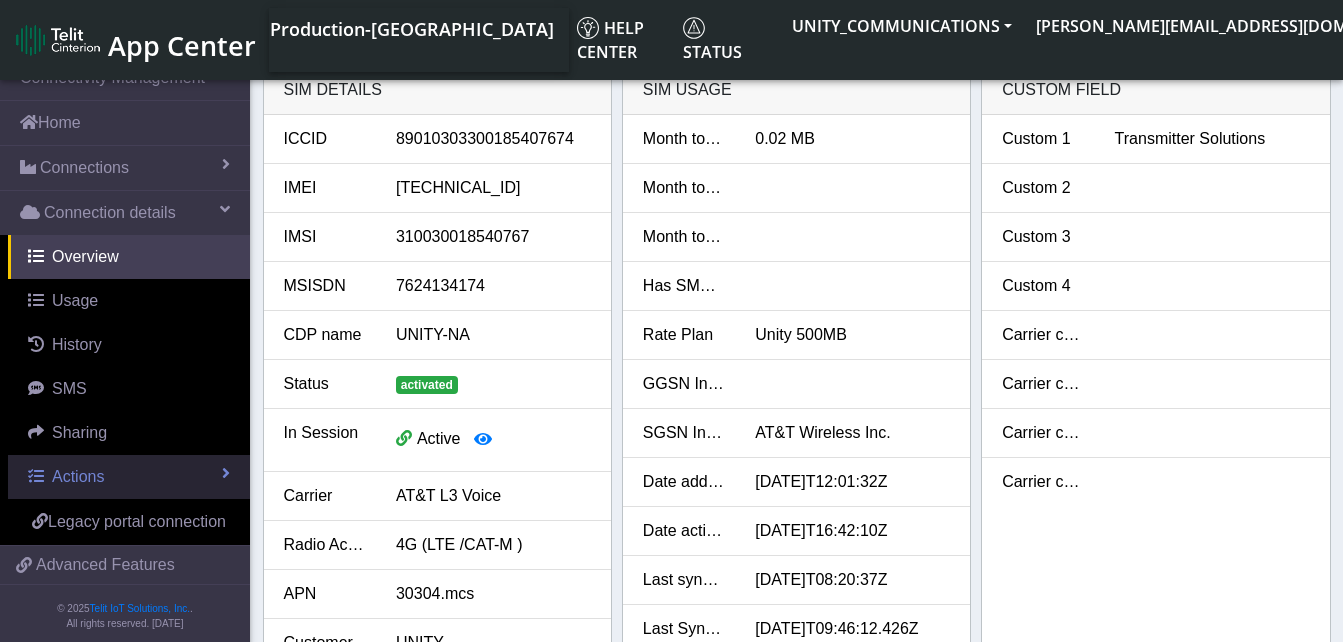 click on "Actions" at bounding box center [78, 476] 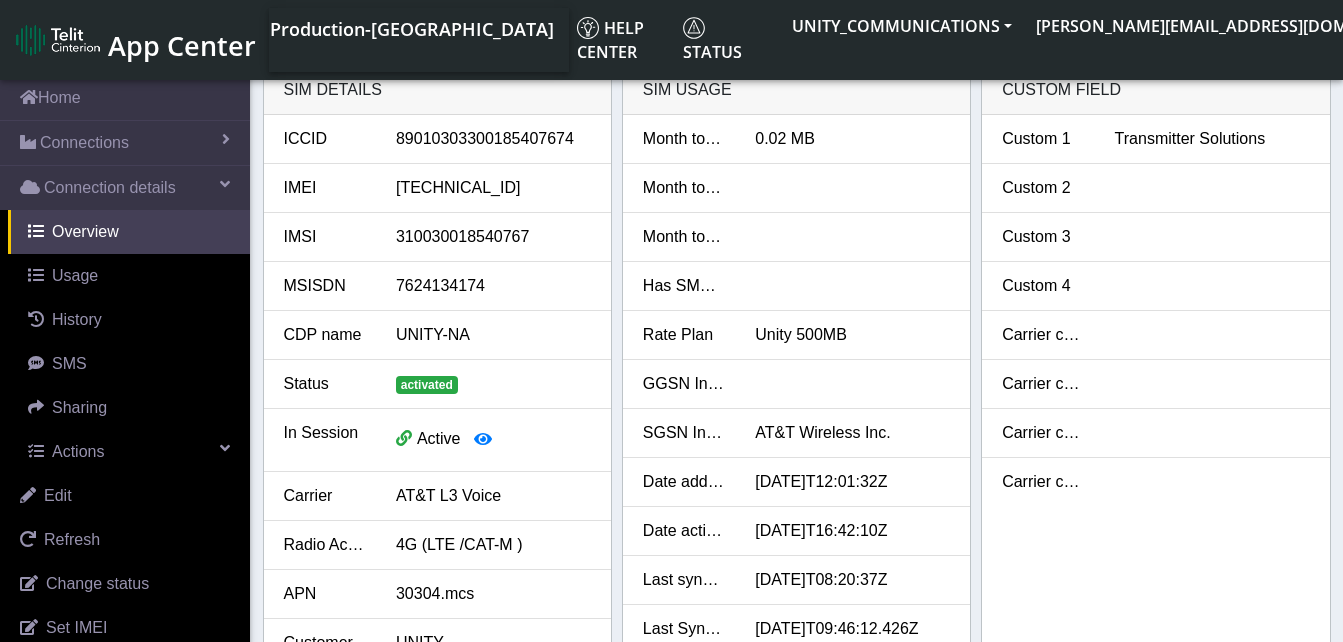 scroll, scrollTop: 0, scrollLeft: 0, axis: both 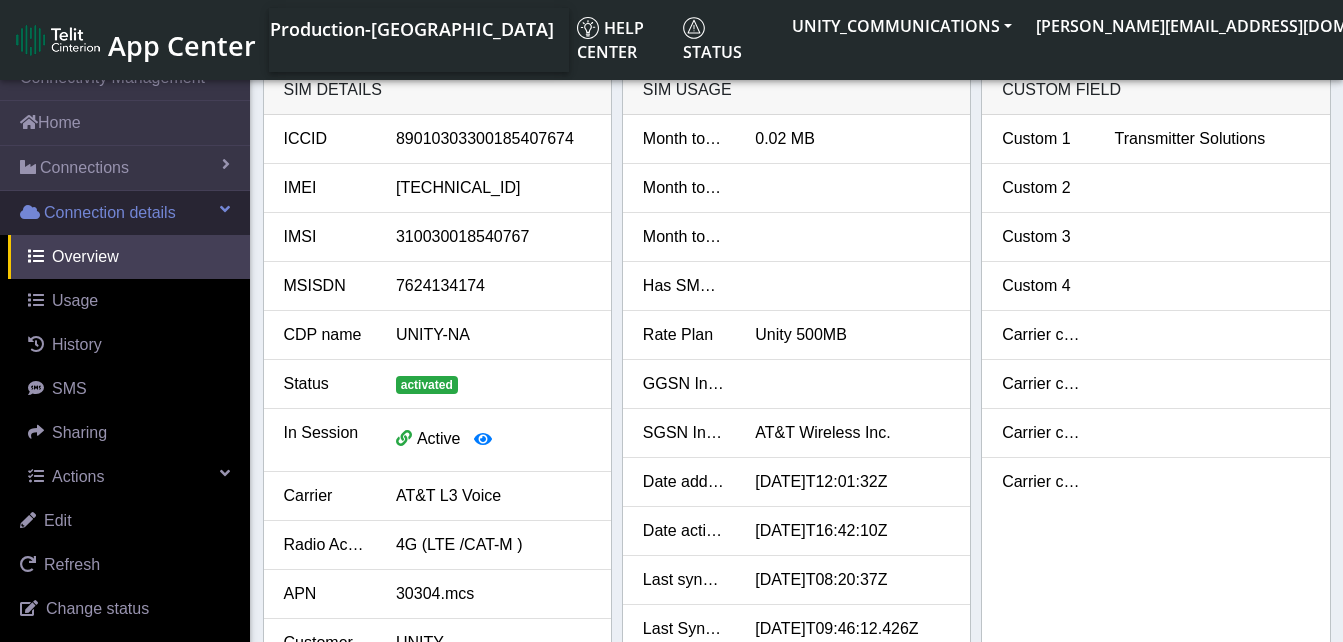 click on "Connection details" at bounding box center (110, 213) 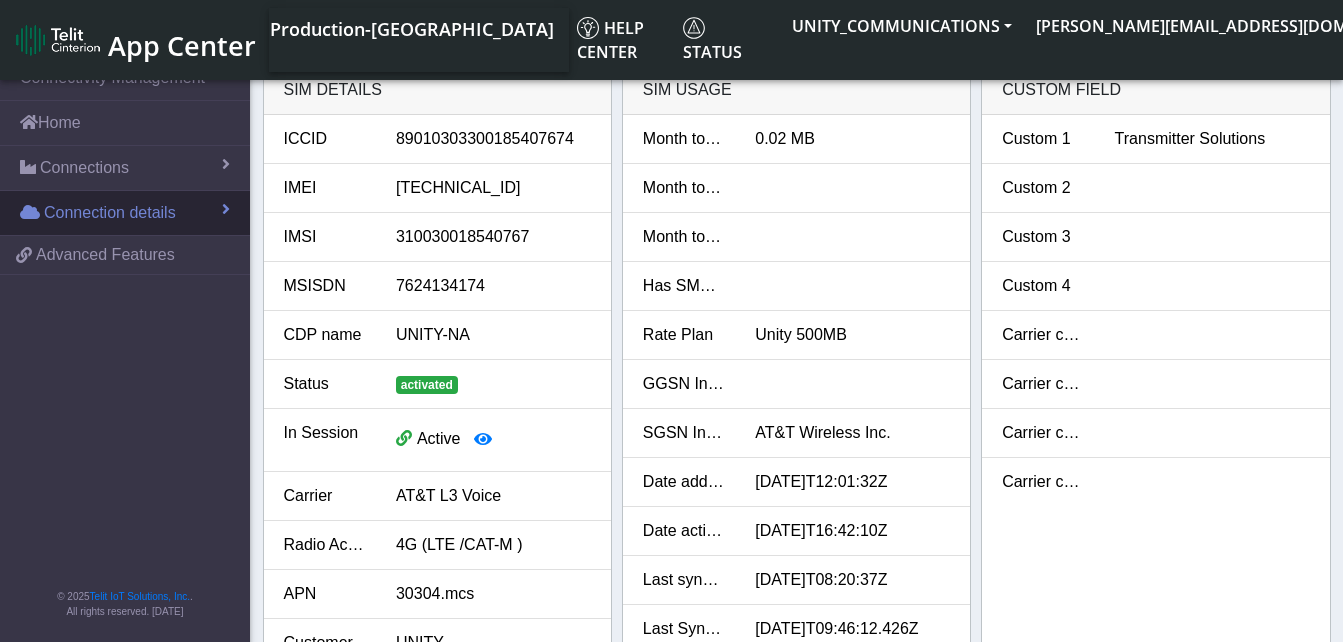 click on "Connection details" at bounding box center [110, 213] 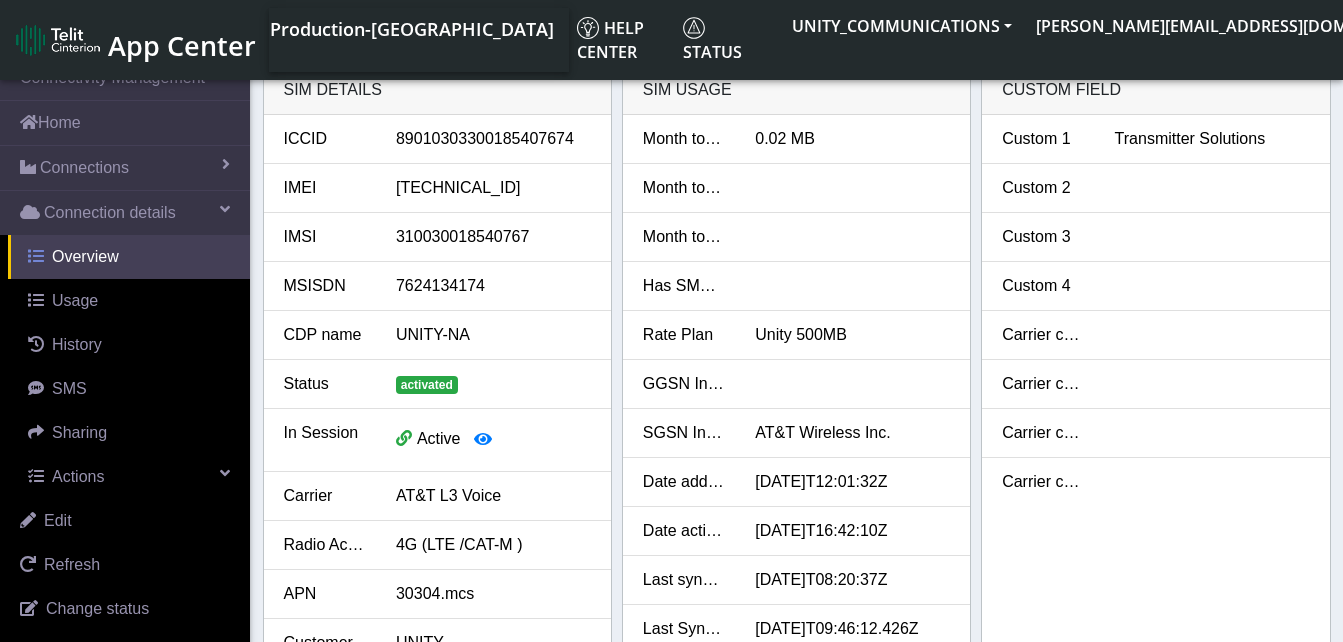 click on "Overview" at bounding box center (85, 256) 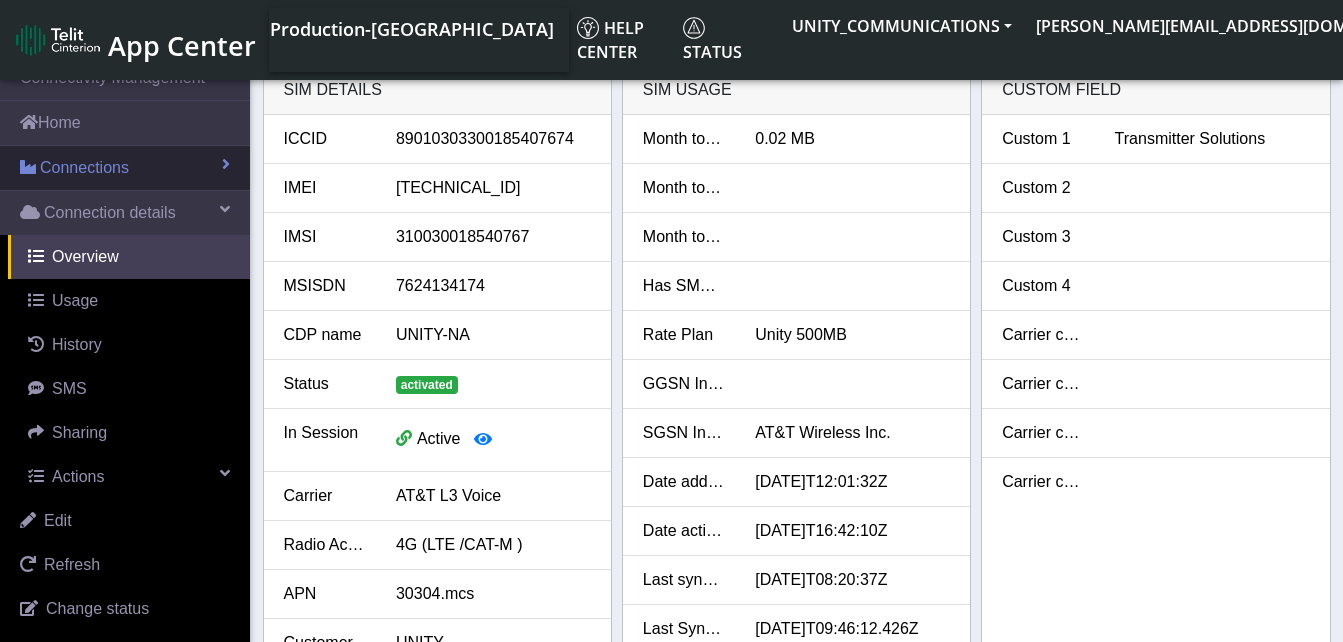 click on "Connections" at bounding box center [84, 168] 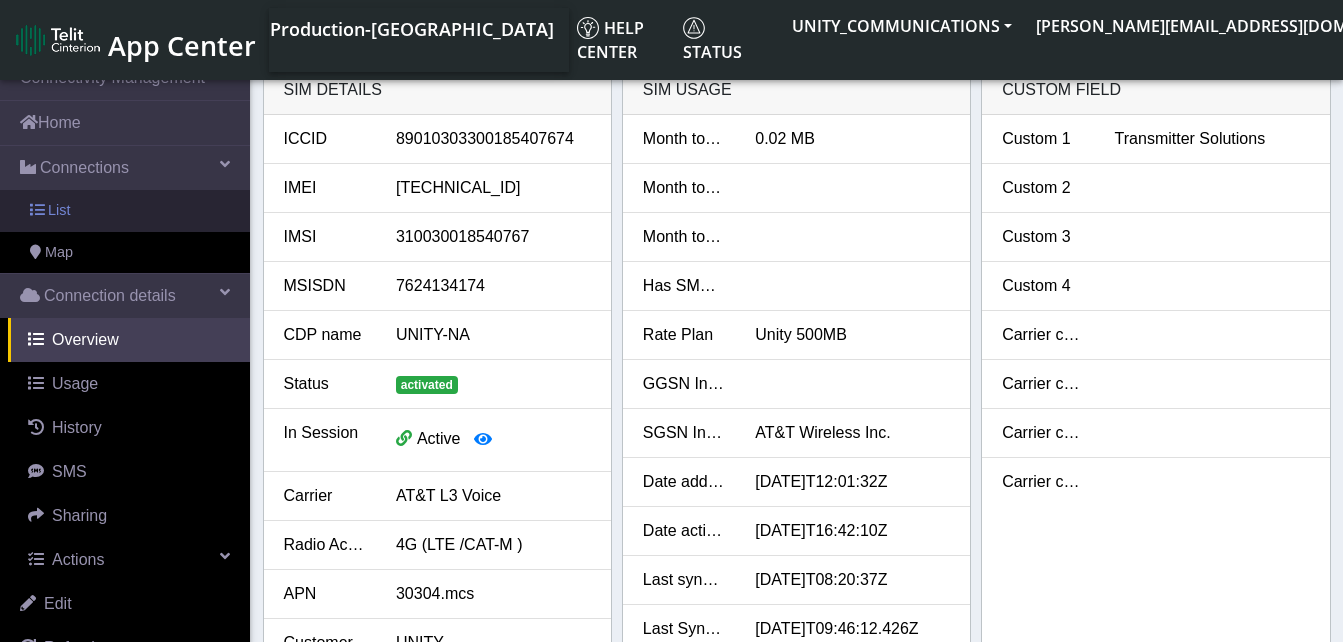 click on "List" at bounding box center [125, 211] 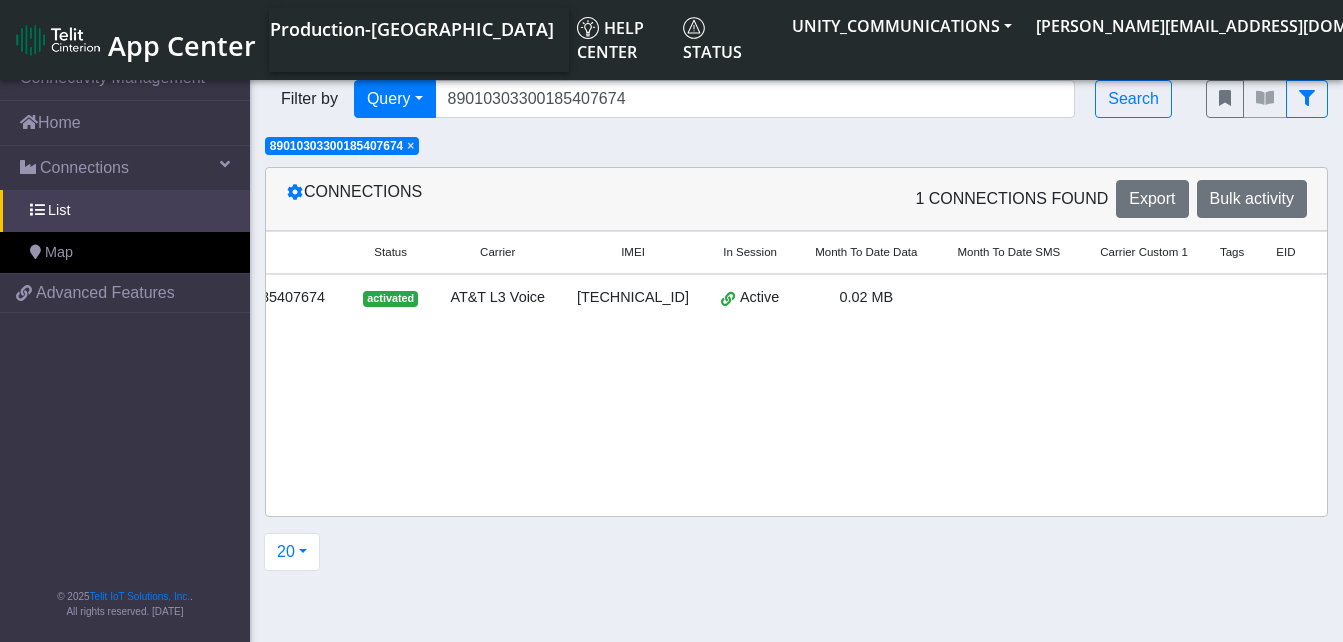 scroll, scrollTop: 0, scrollLeft: 183, axis: horizontal 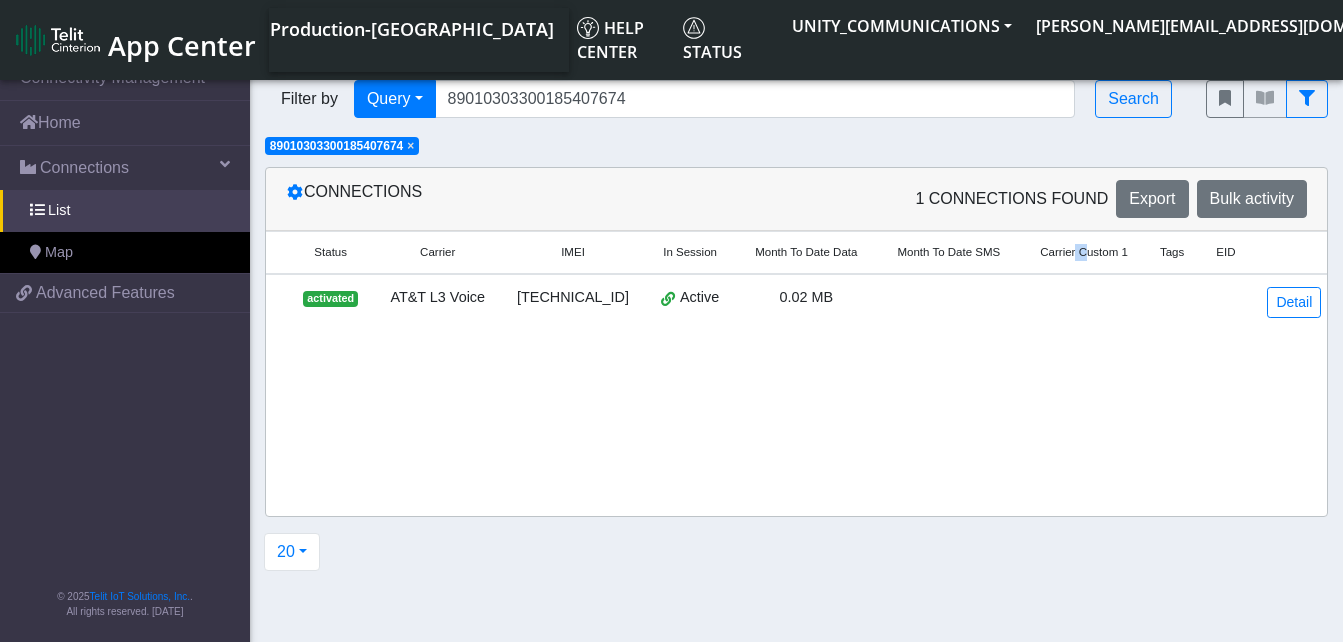click on "Carrier Custom 1" at bounding box center [1084, 252] 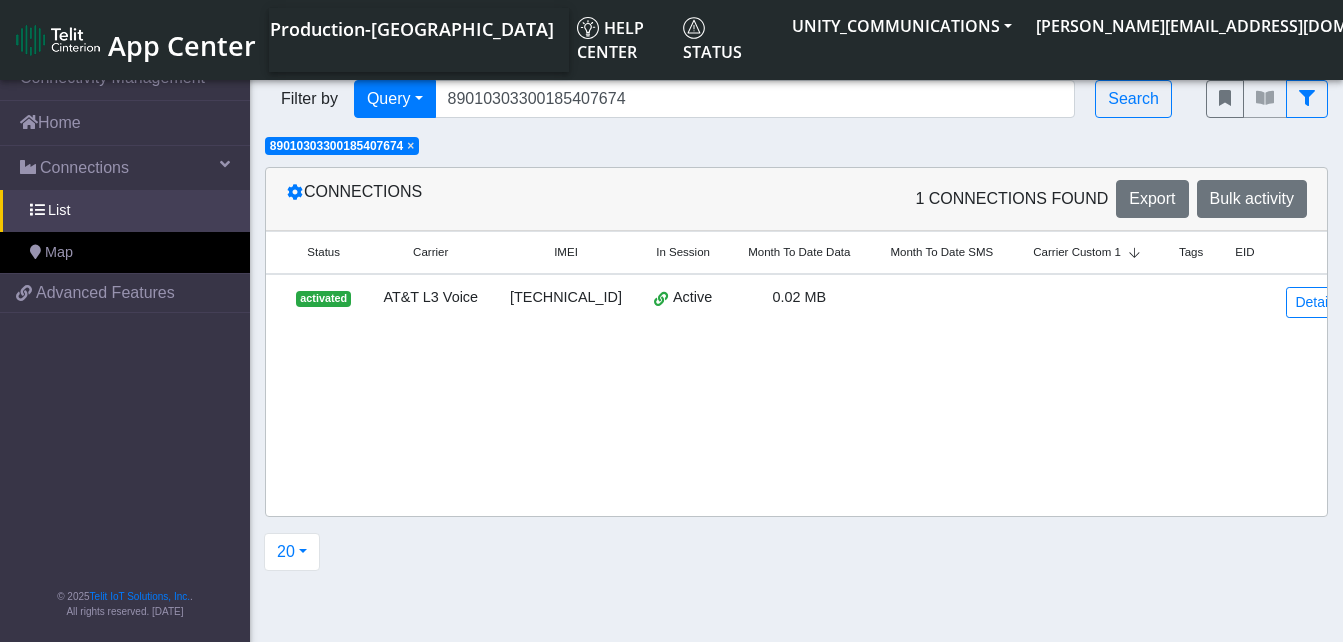 scroll, scrollTop: 0, scrollLeft: 209, axis: horizontal 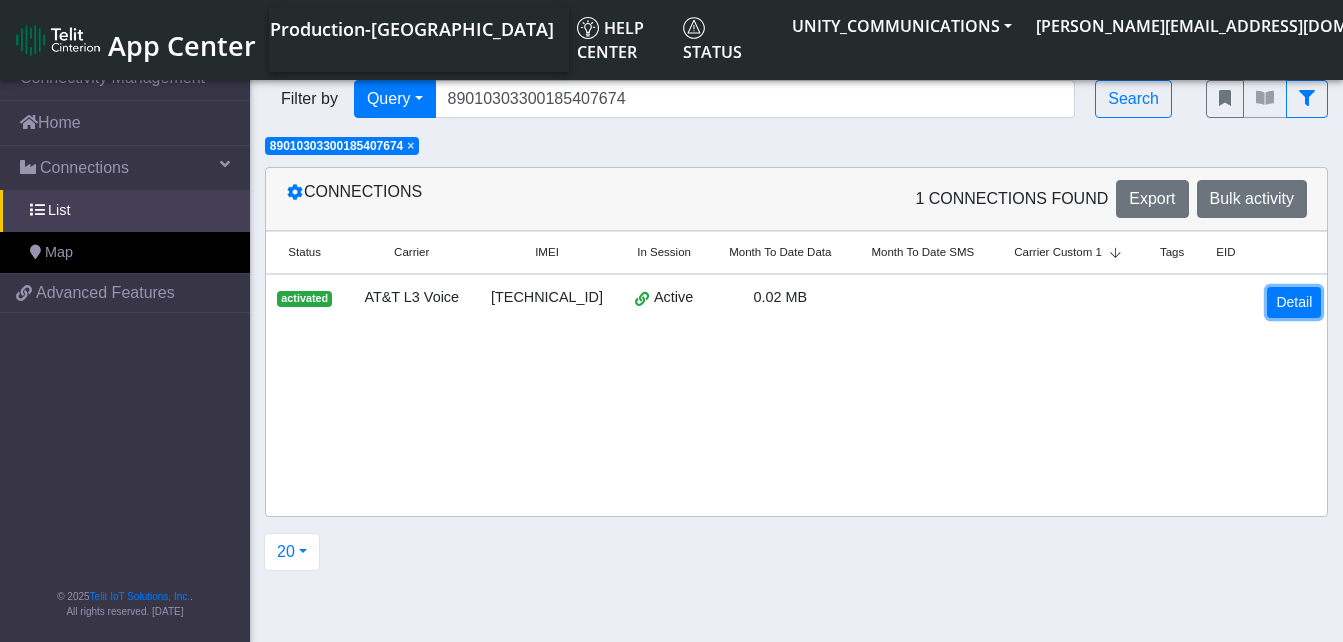 click on "Detail" at bounding box center [1294, 302] 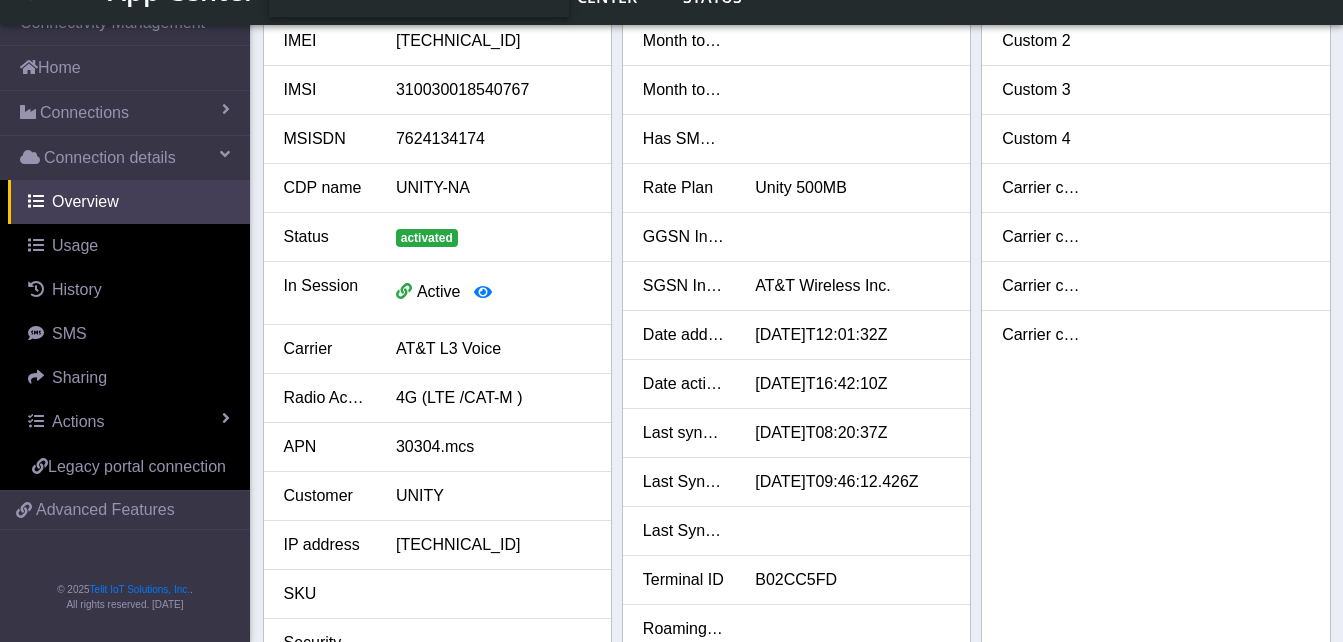 scroll, scrollTop: 0, scrollLeft: 0, axis: both 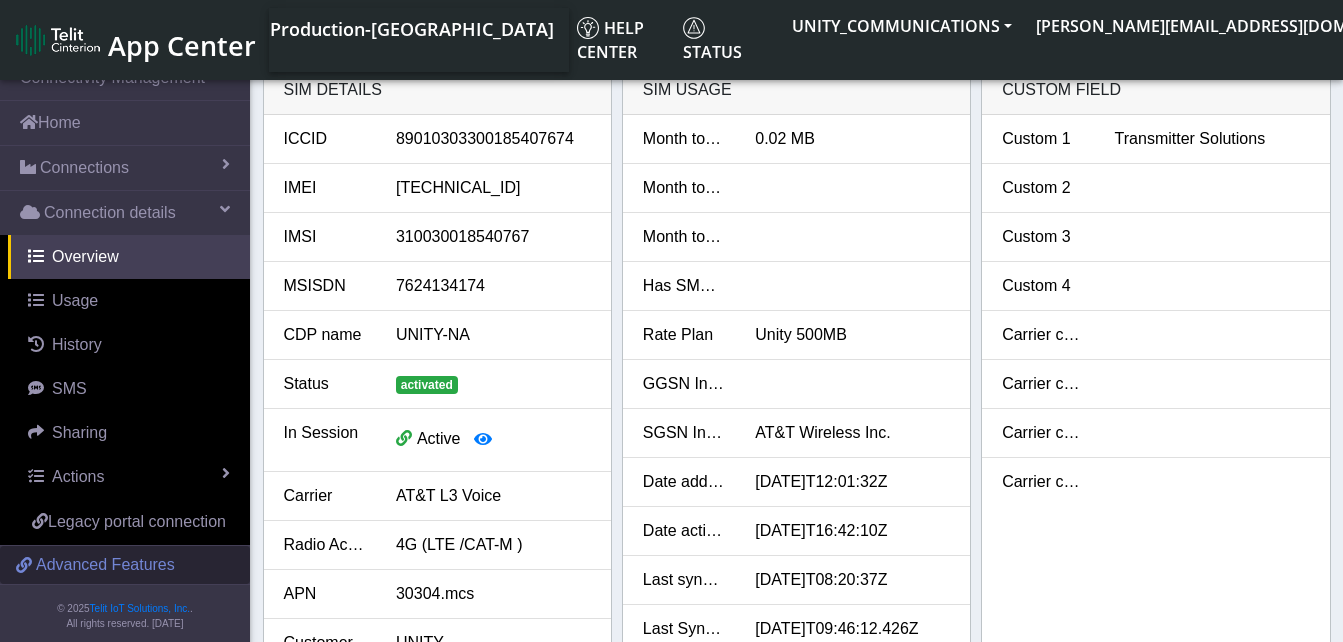 click on "Advanced Features" at bounding box center [105, 565] 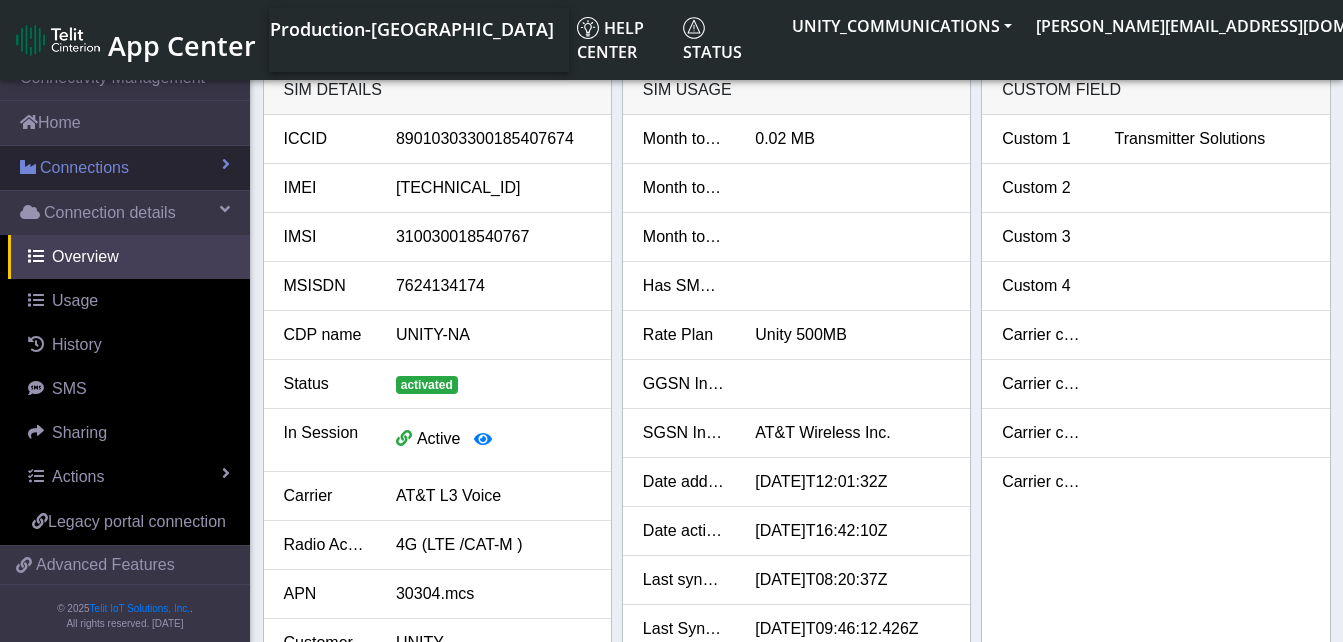 click on "Connections" at bounding box center (84, 168) 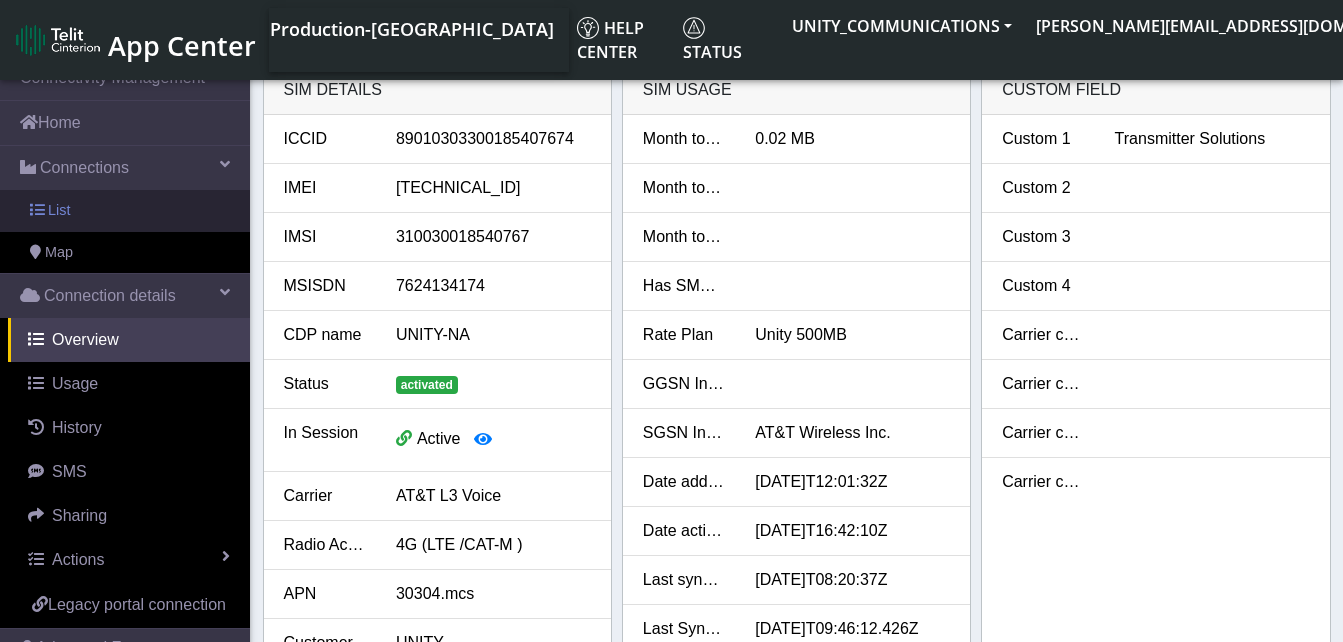click on "List" at bounding box center [125, 211] 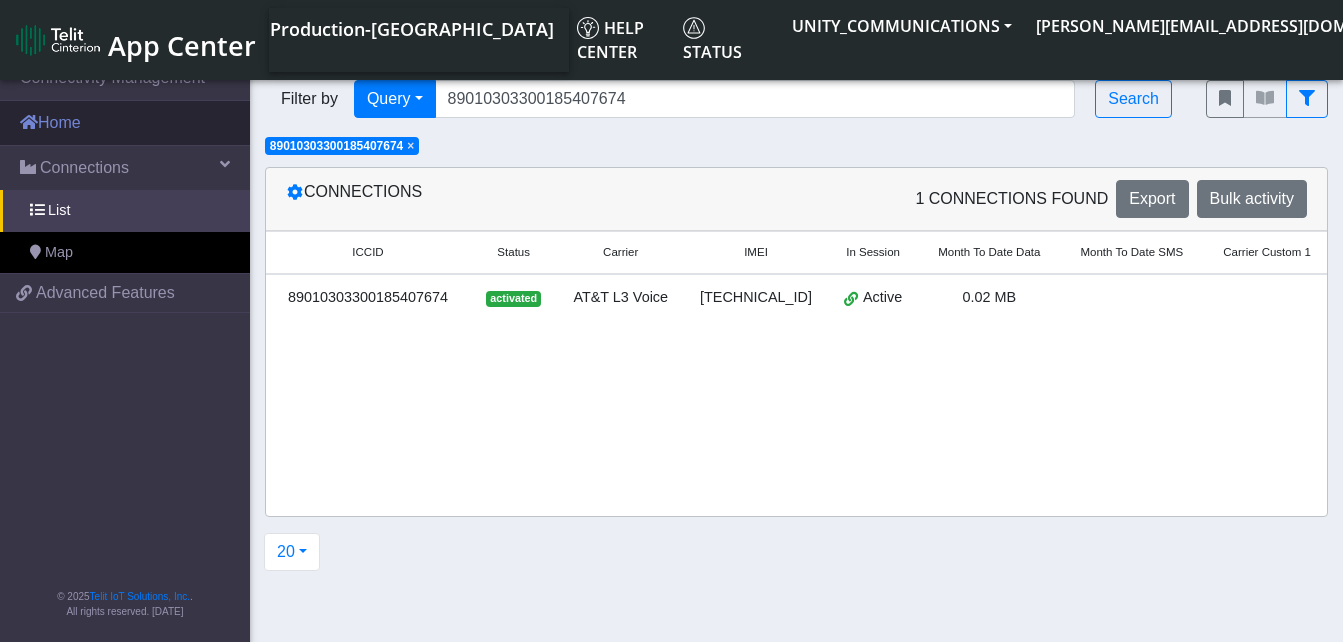 click on "Home" at bounding box center (125, 123) 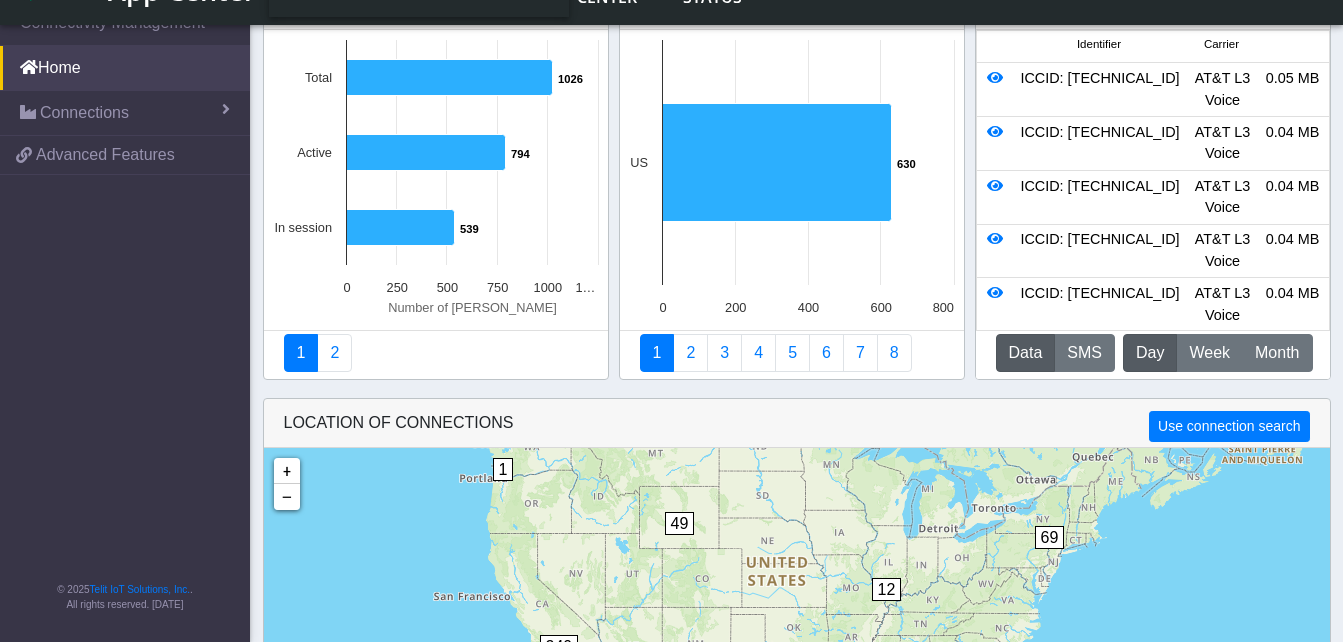 scroll, scrollTop: 0, scrollLeft: 0, axis: both 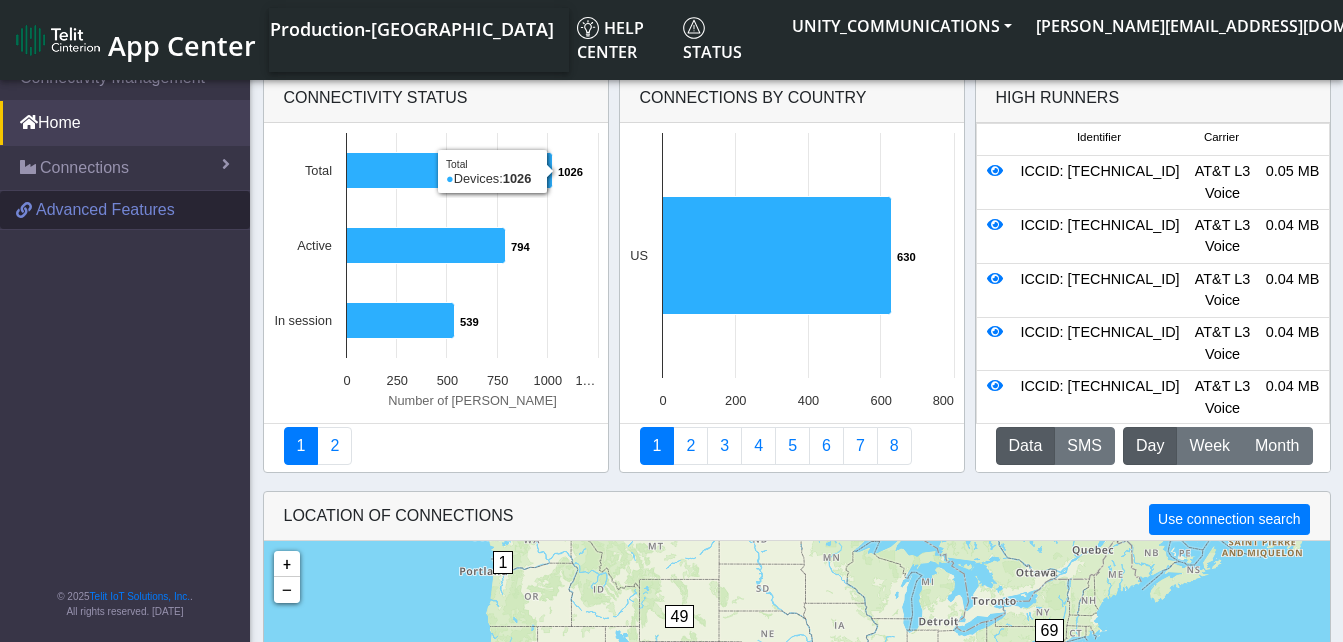click on "Advanced Features" at bounding box center [105, 210] 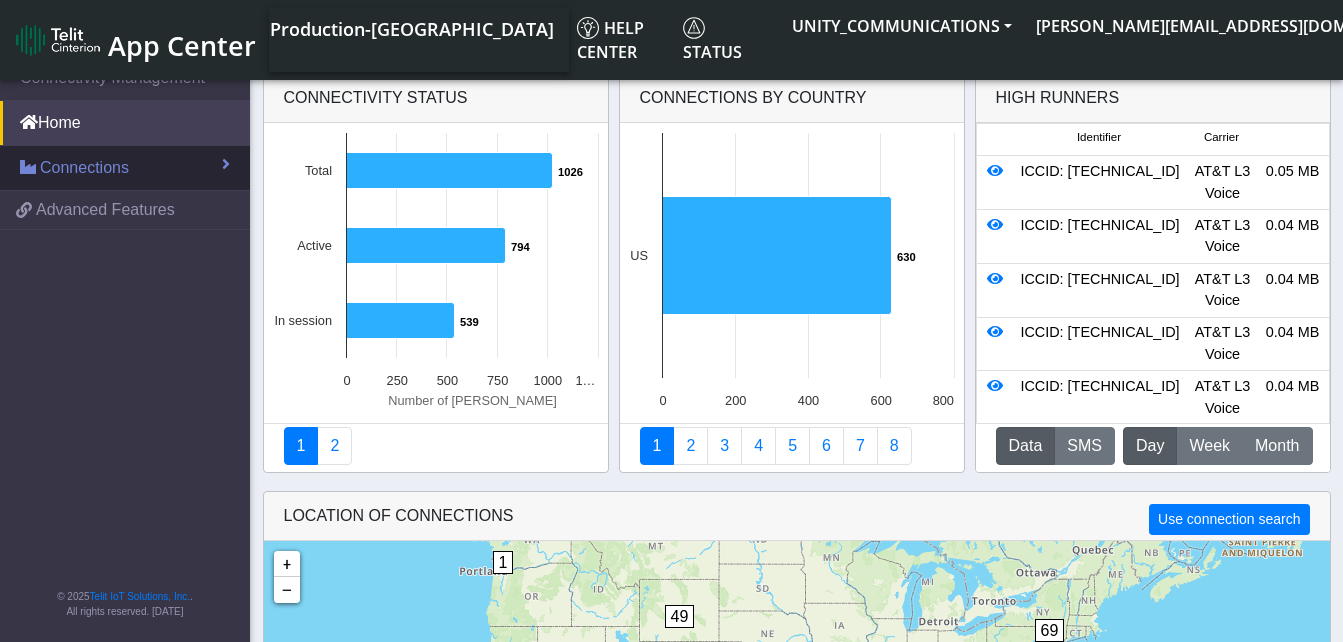 click on "Connections" at bounding box center (84, 168) 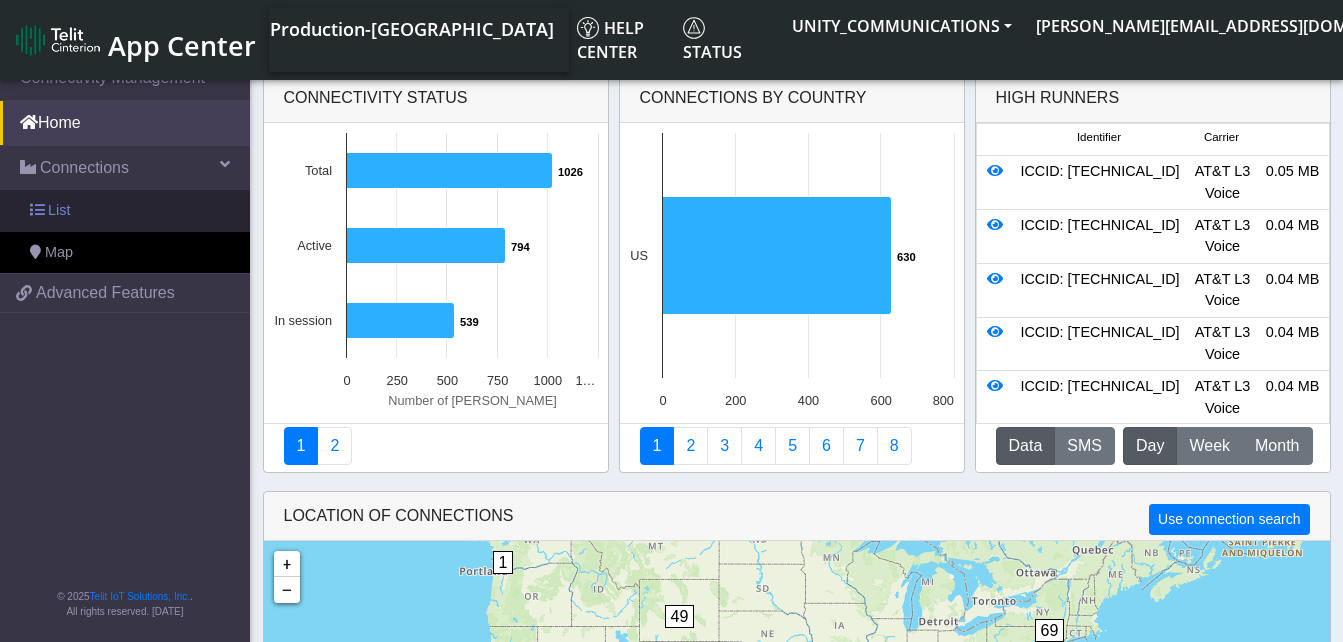 click on "List" at bounding box center (125, 211) 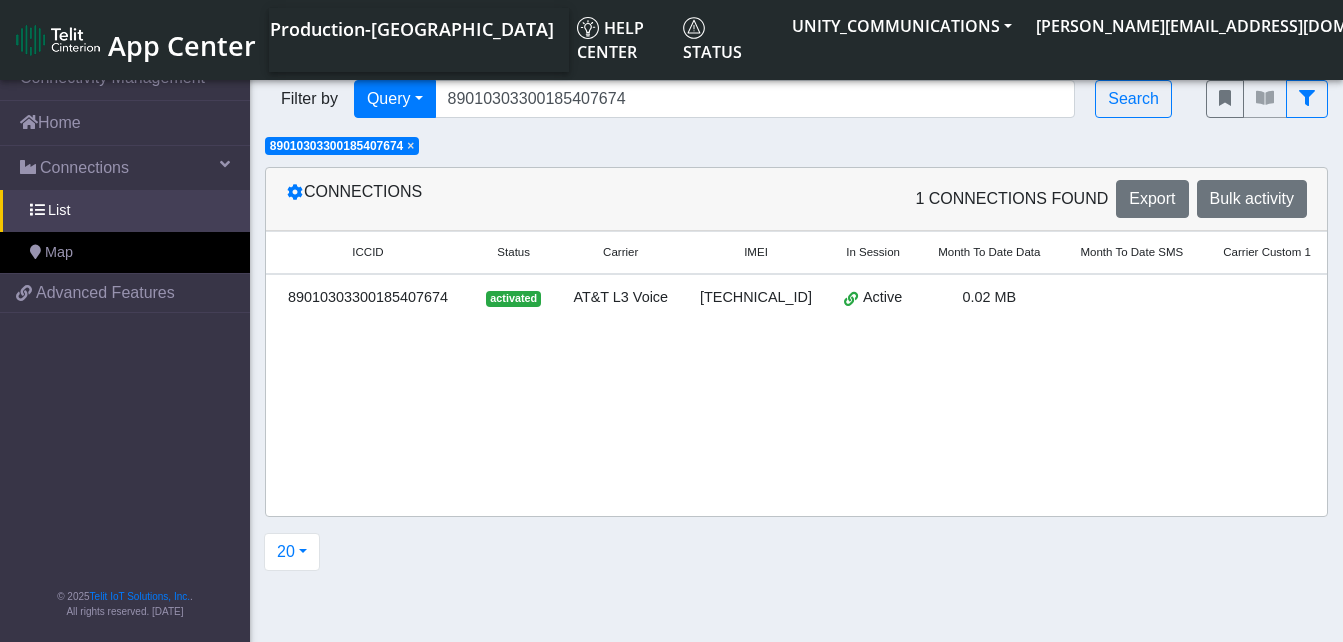 click on "×" 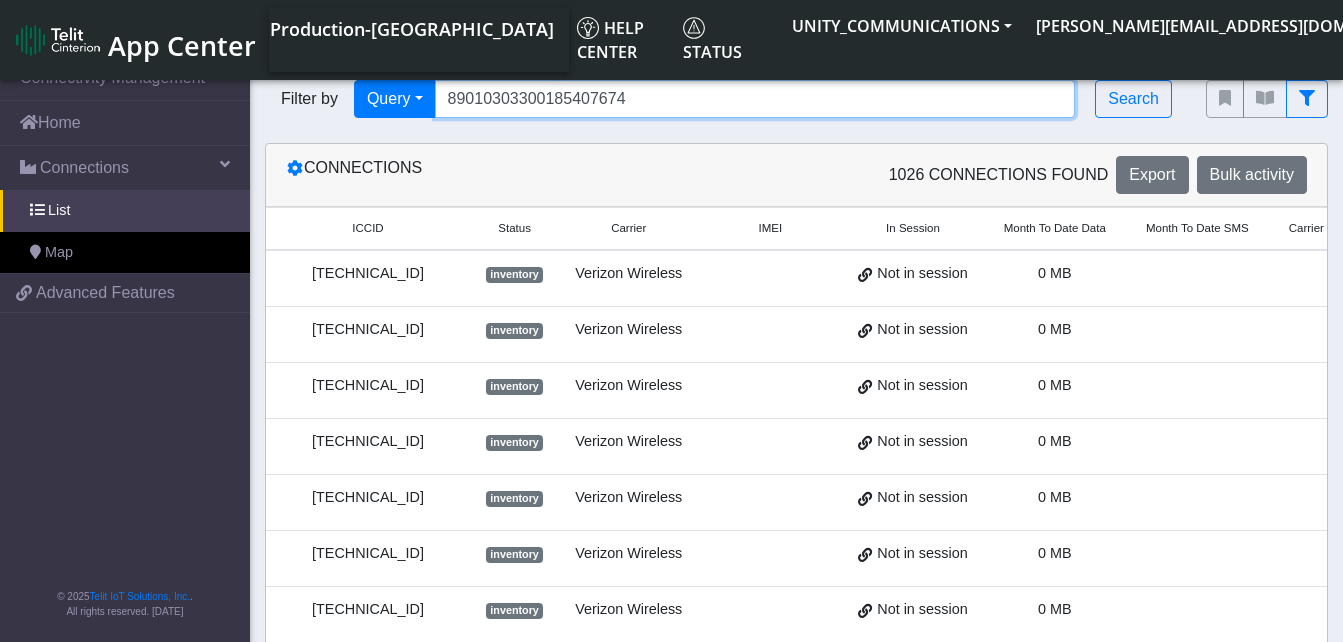 click on "89010303300185407674" at bounding box center (755, 99) 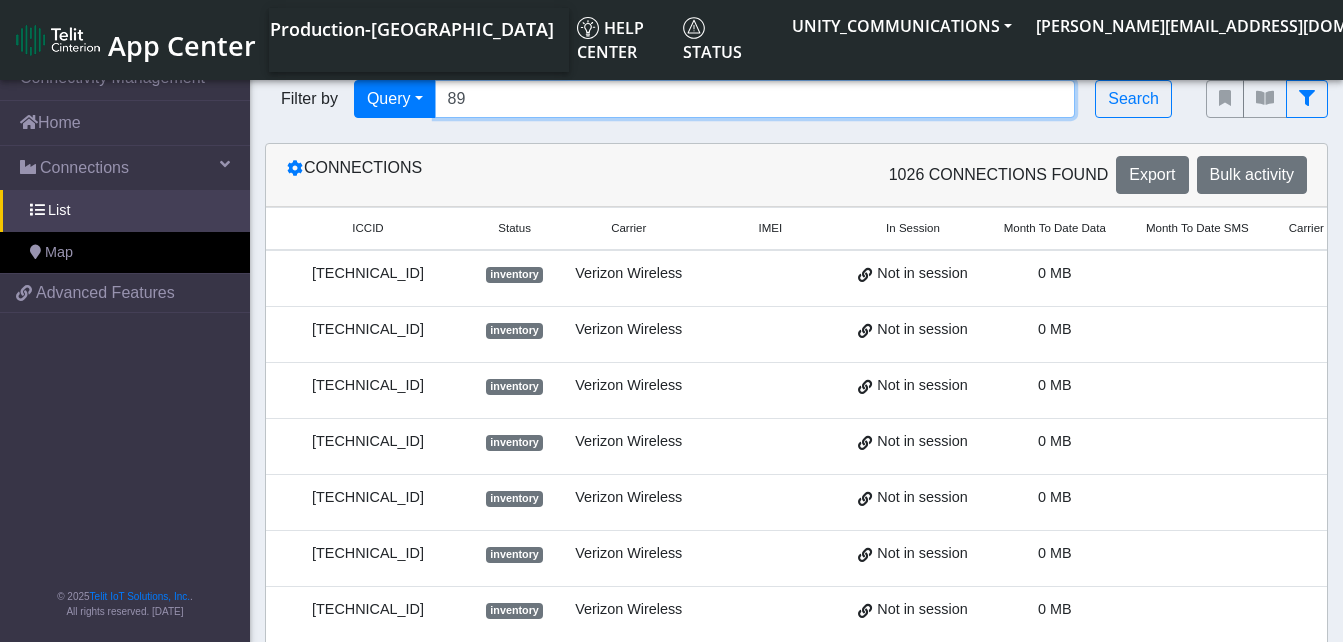 type on "8" 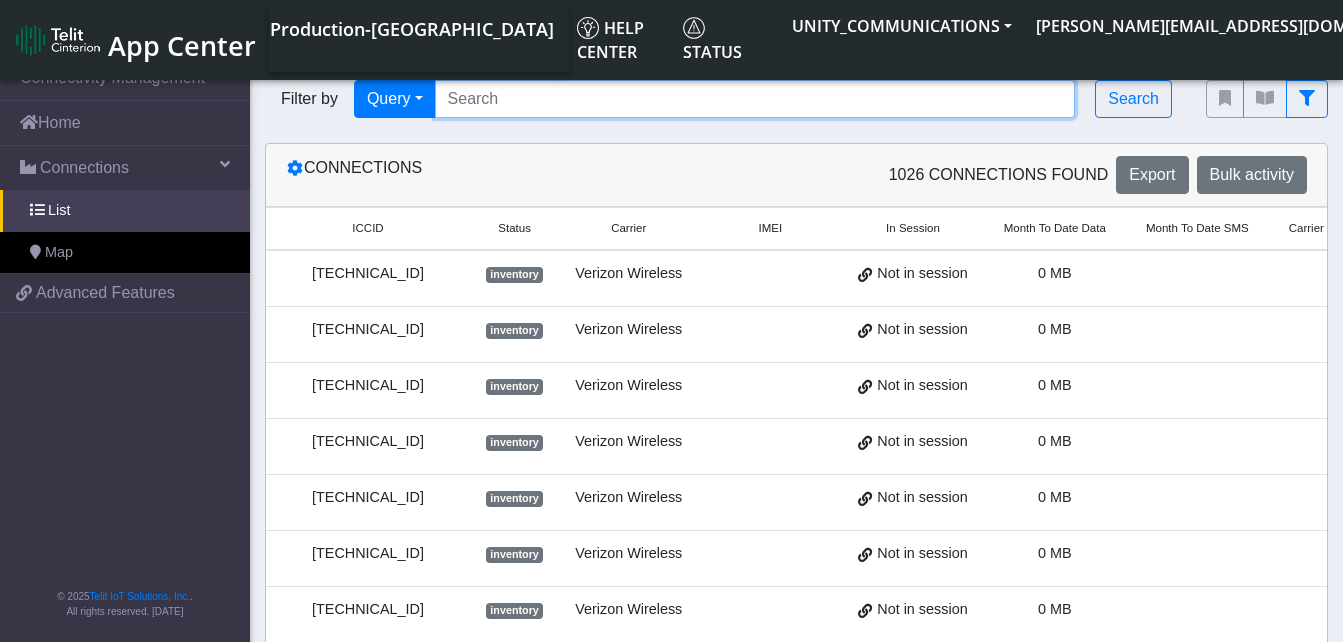 paste on "89010303300185408045" 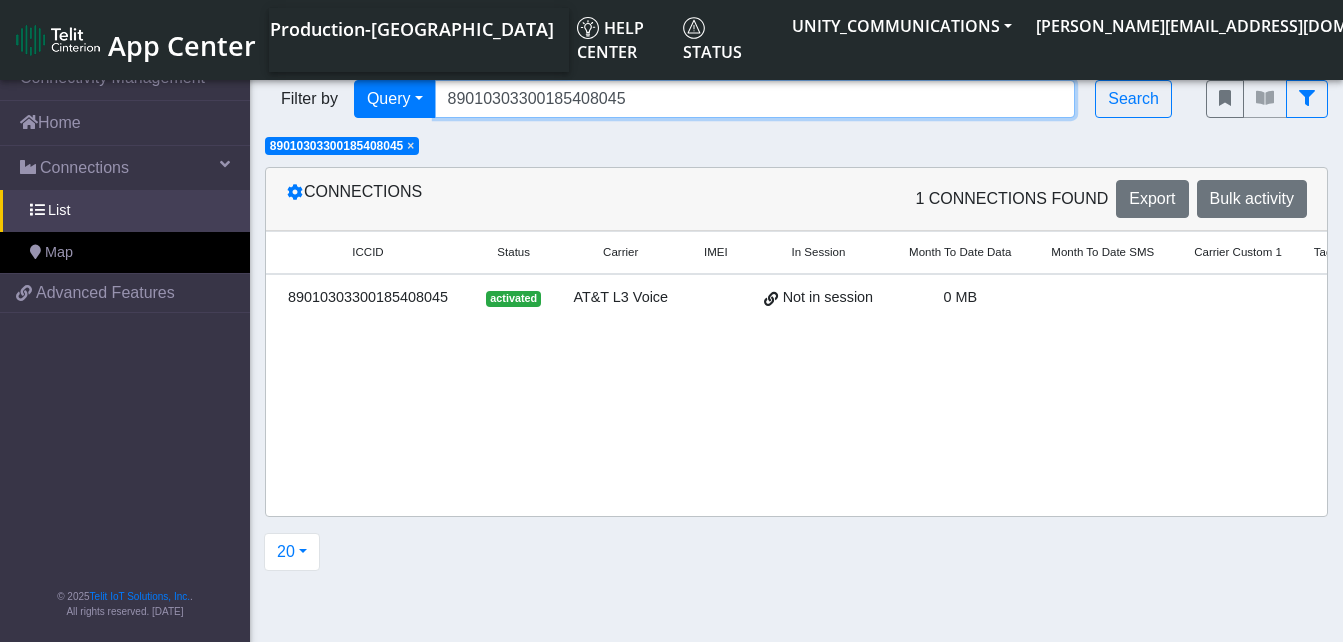scroll, scrollTop: 0, scrollLeft: 148, axis: horizontal 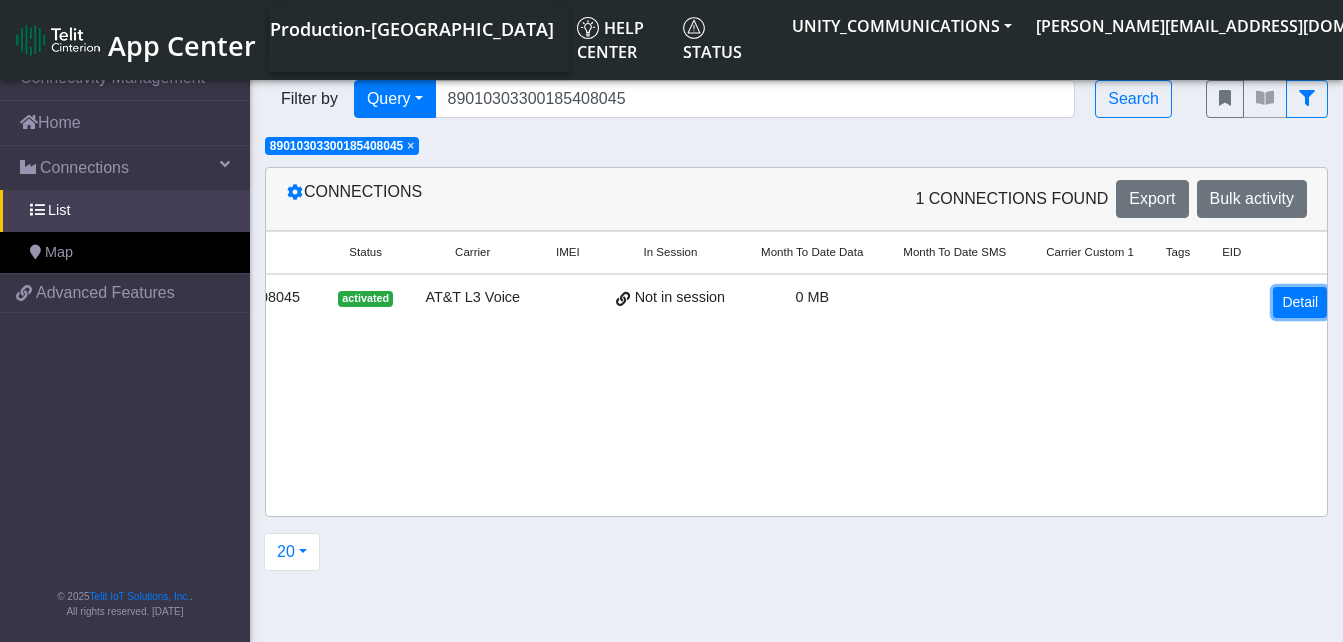 click on "Detail" at bounding box center (1300, 302) 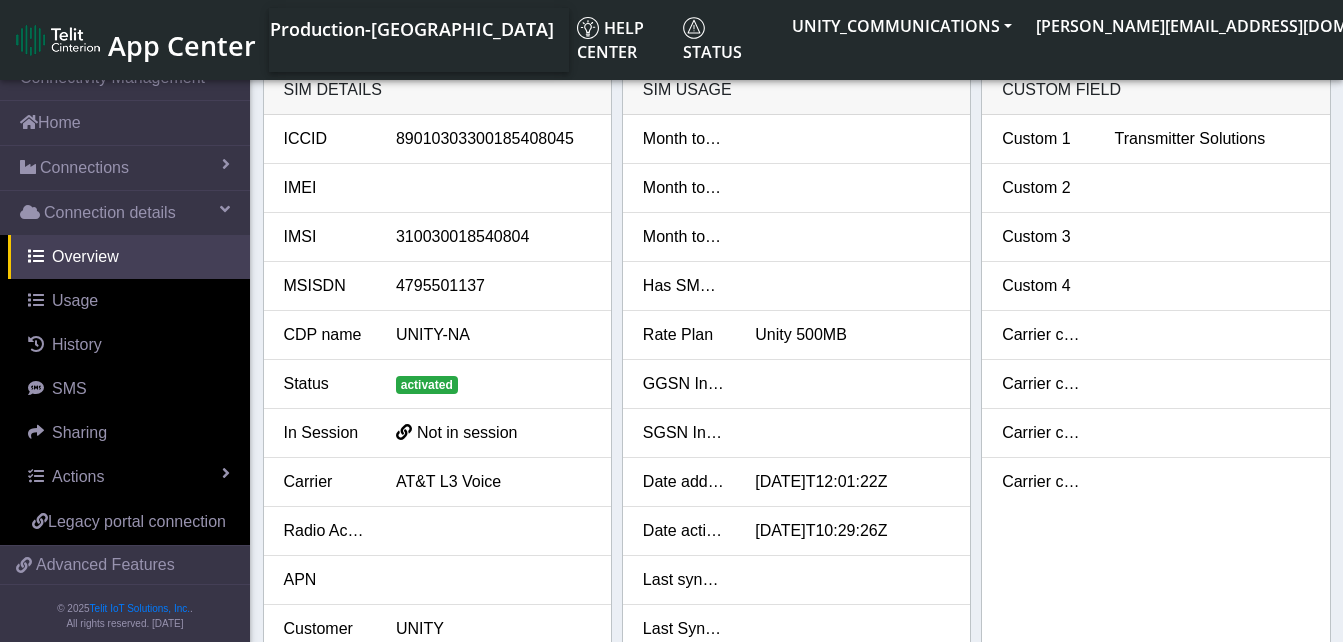 click on "Home" at bounding box center (125, 123) 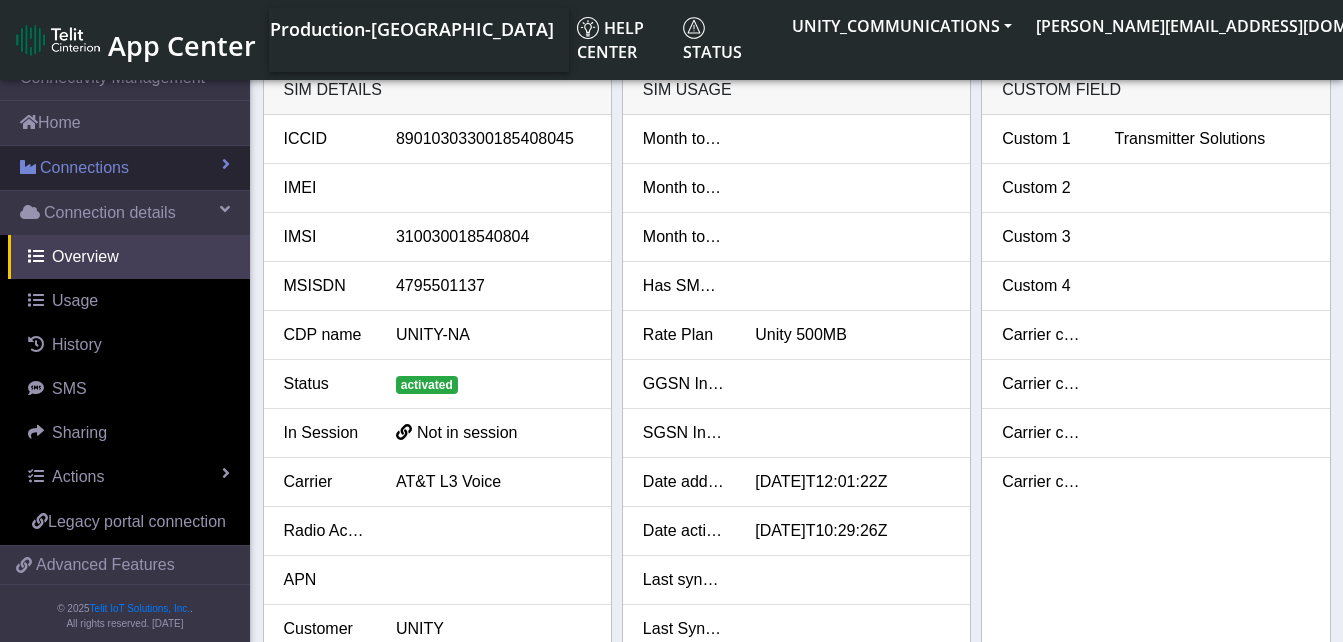 click on "Connections" at bounding box center [84, 168] 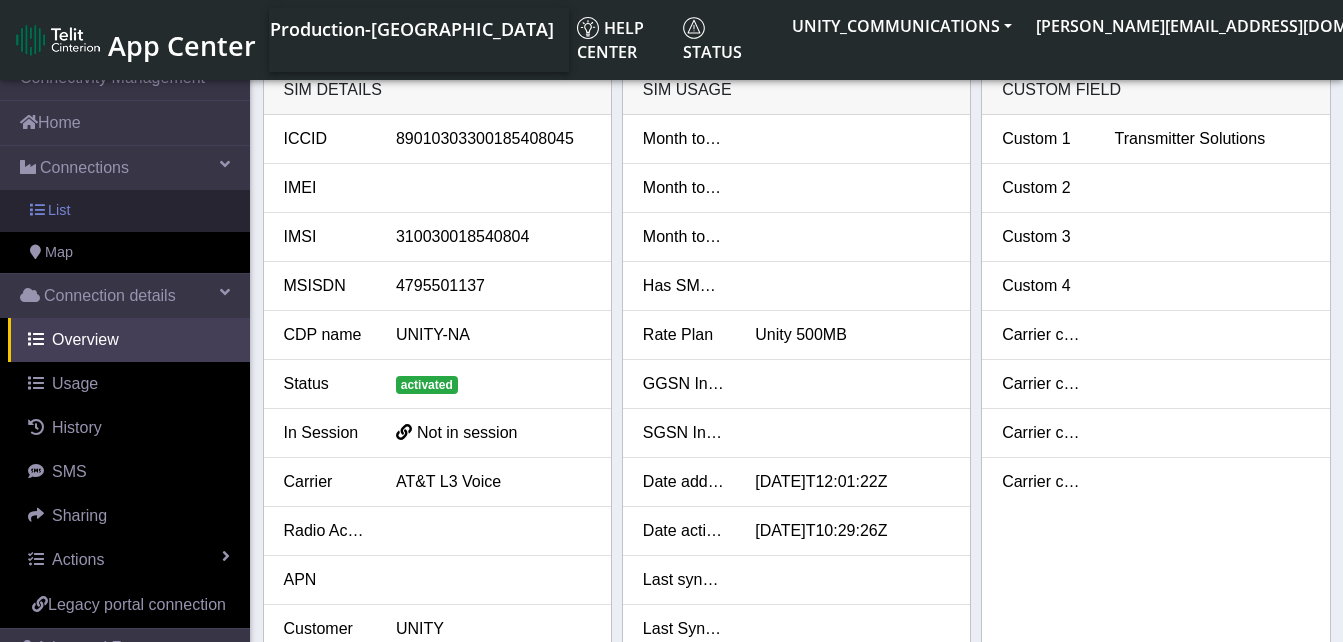 click on "List" at bounding box center (125, 211) 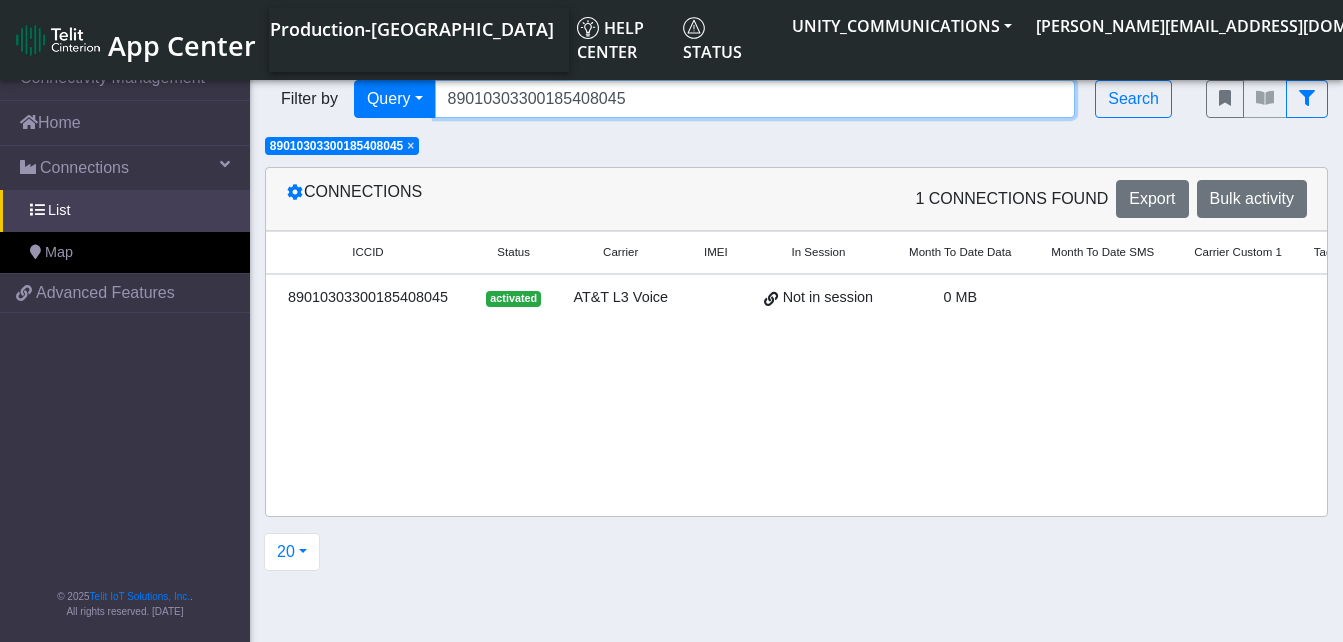 click on "89010303300185408045" at bounding box center [755, 99] 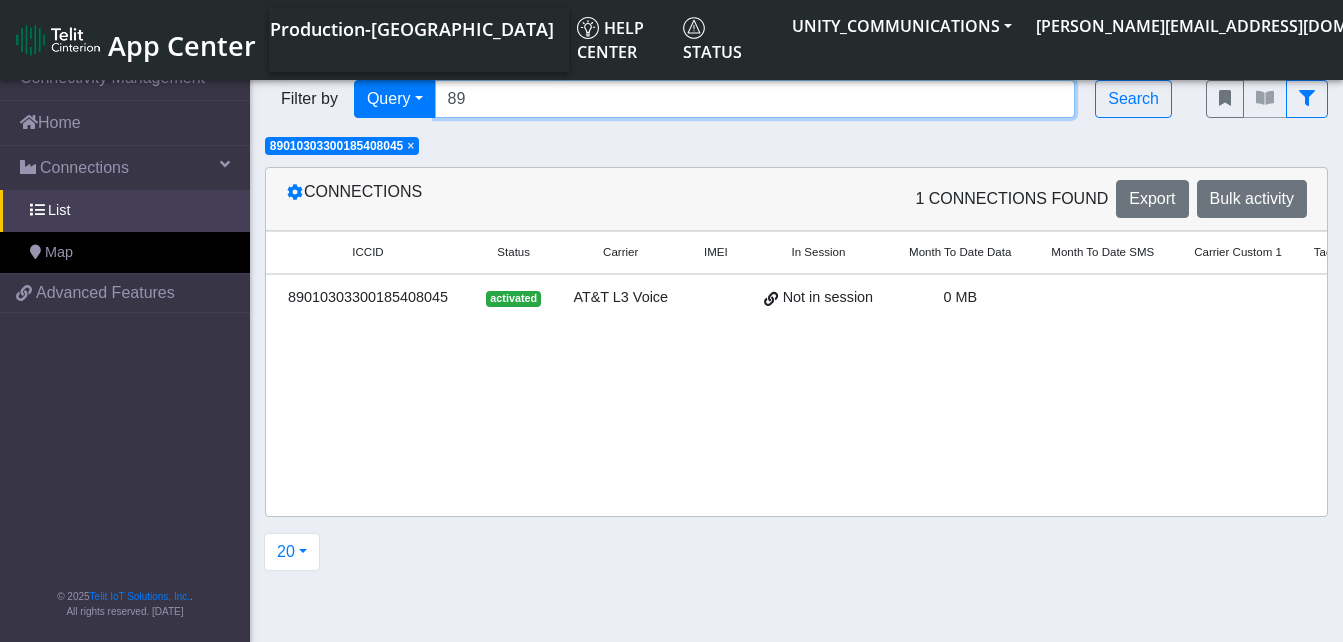 type on "8" 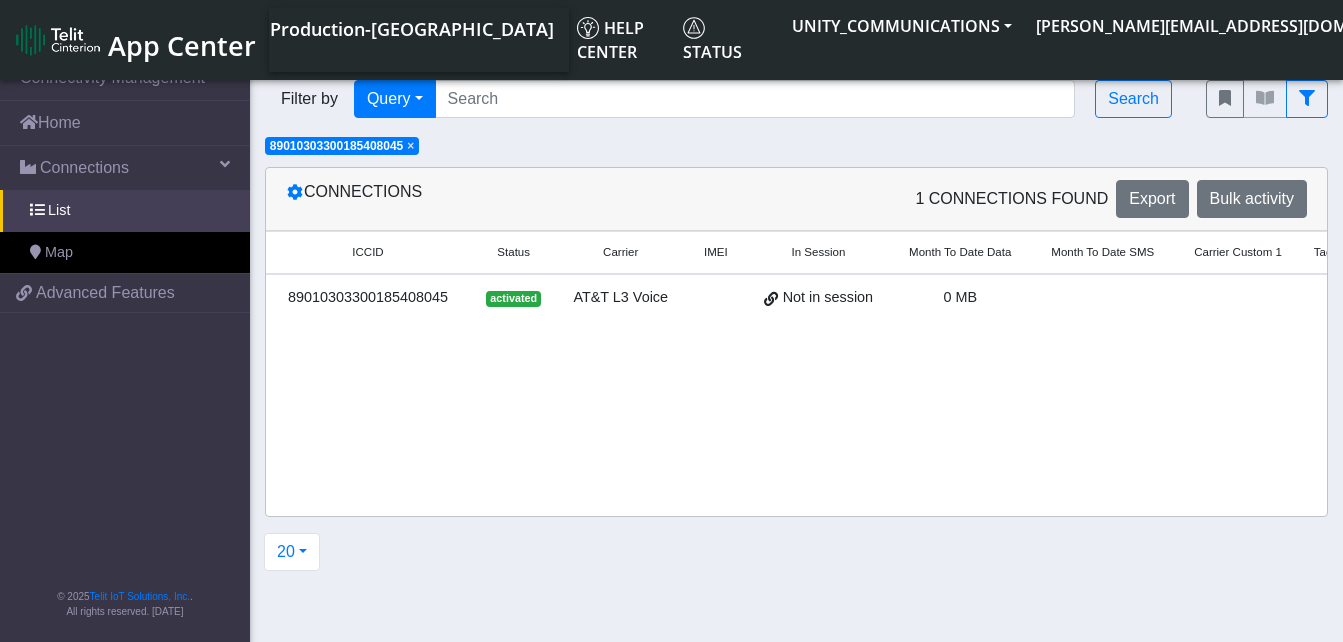 click on "×" 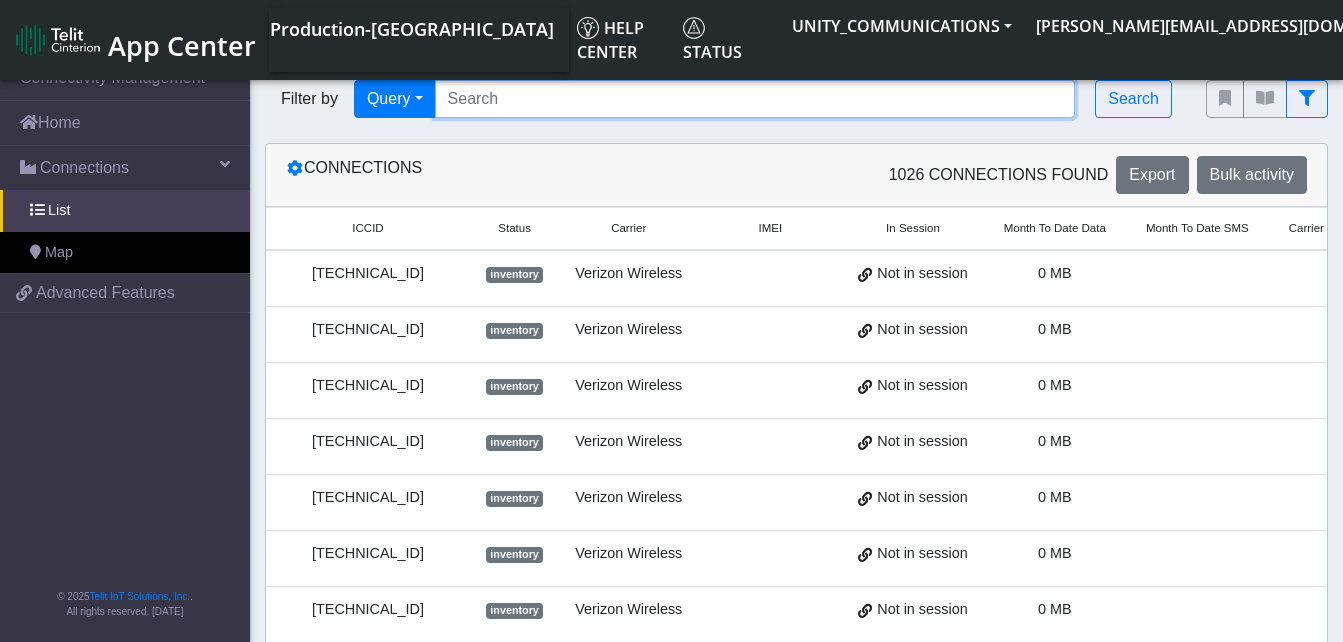 click at bounding box center (755, 99) 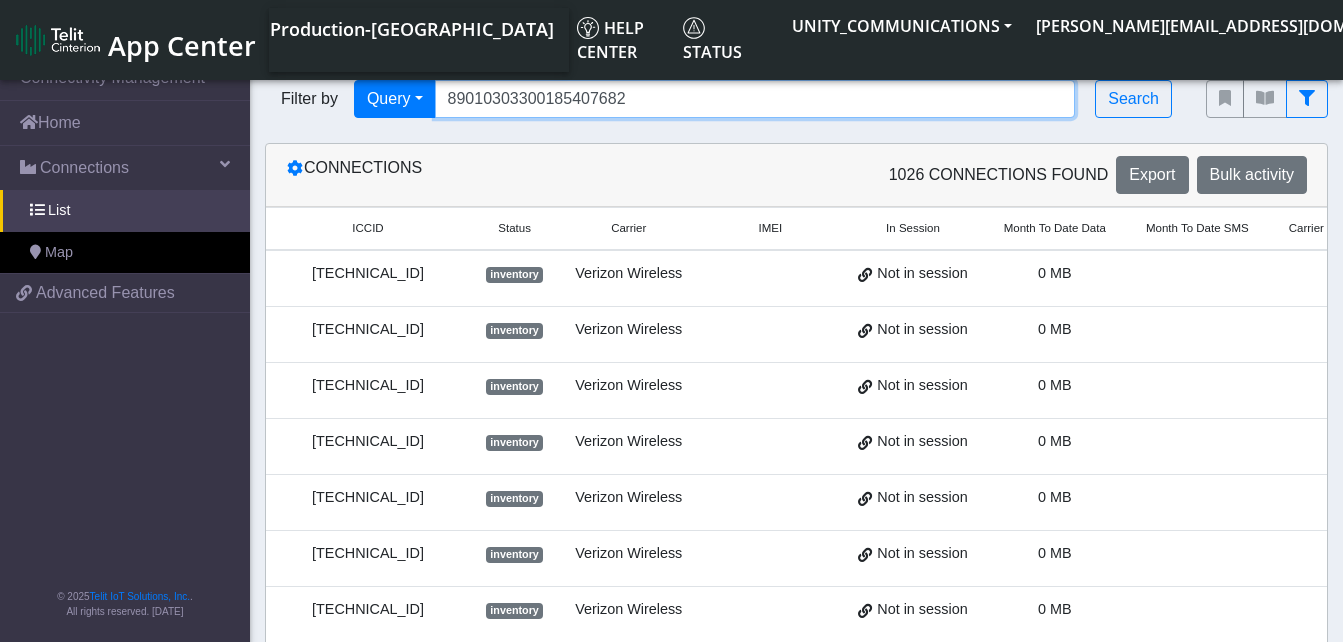 type on "89010303300185407682" 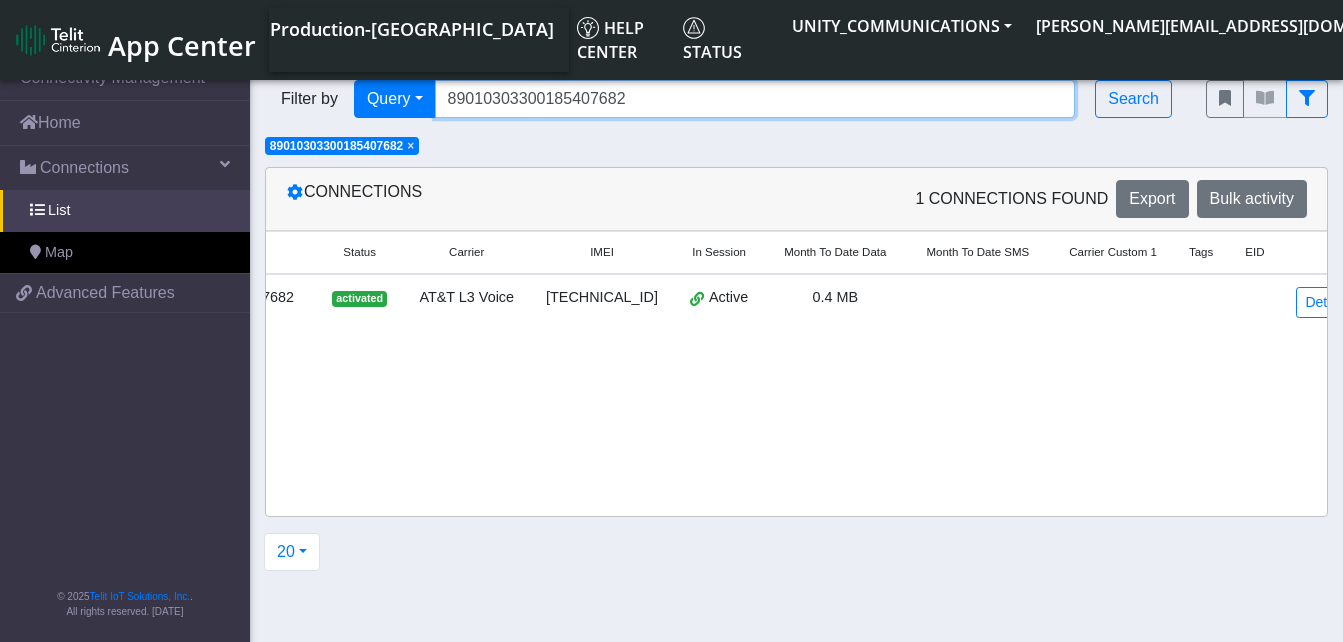 scroll, scrollTop: 0, scrollLeft: 183, axis: horizontal 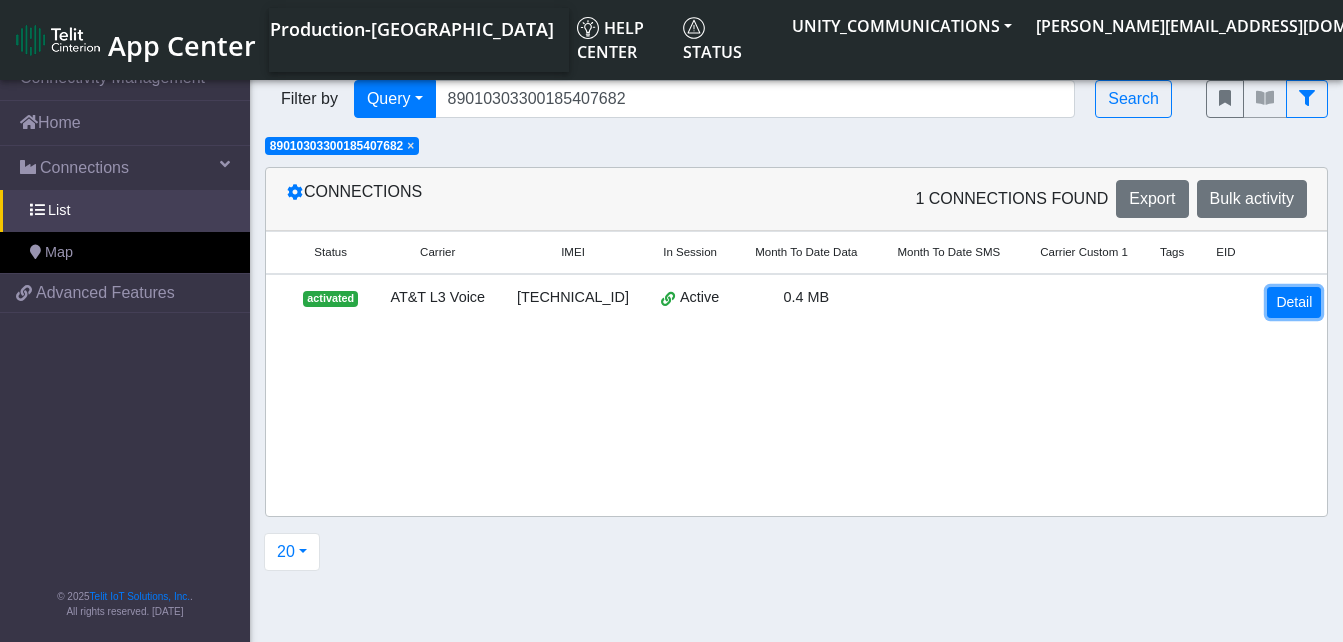 click on "Detail" at bounding box center [1294, 302] 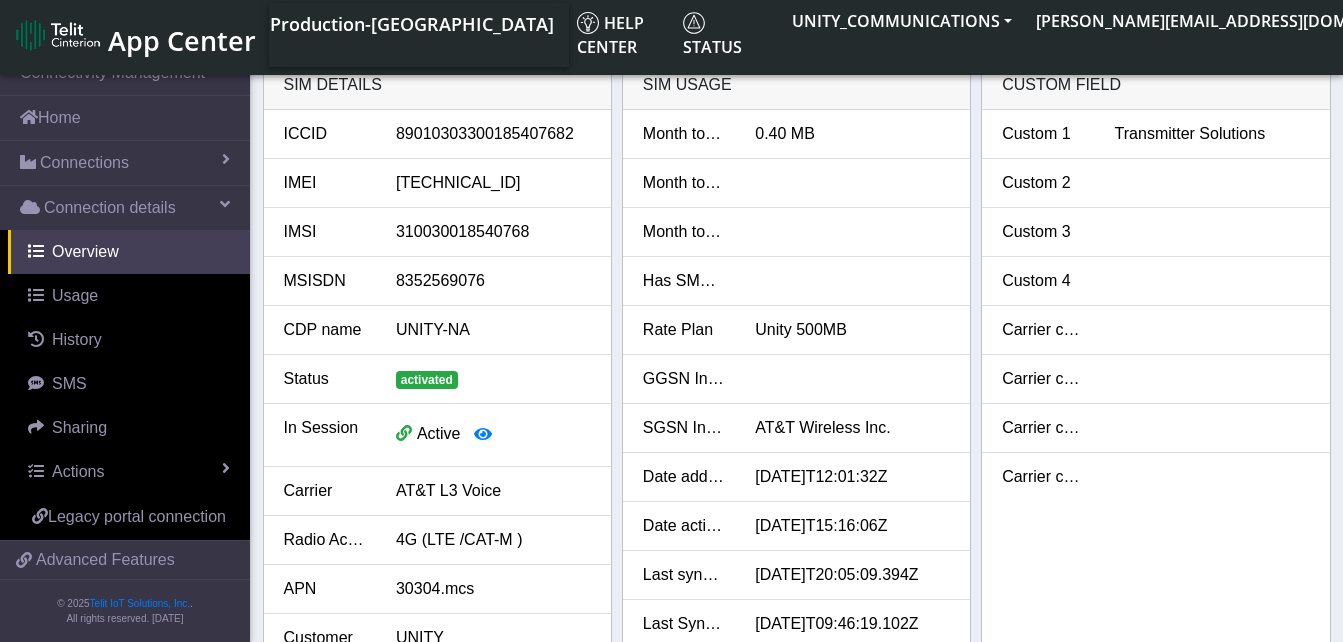 scroll, scrollTop: 0, scrollLeft: 0, axis: both 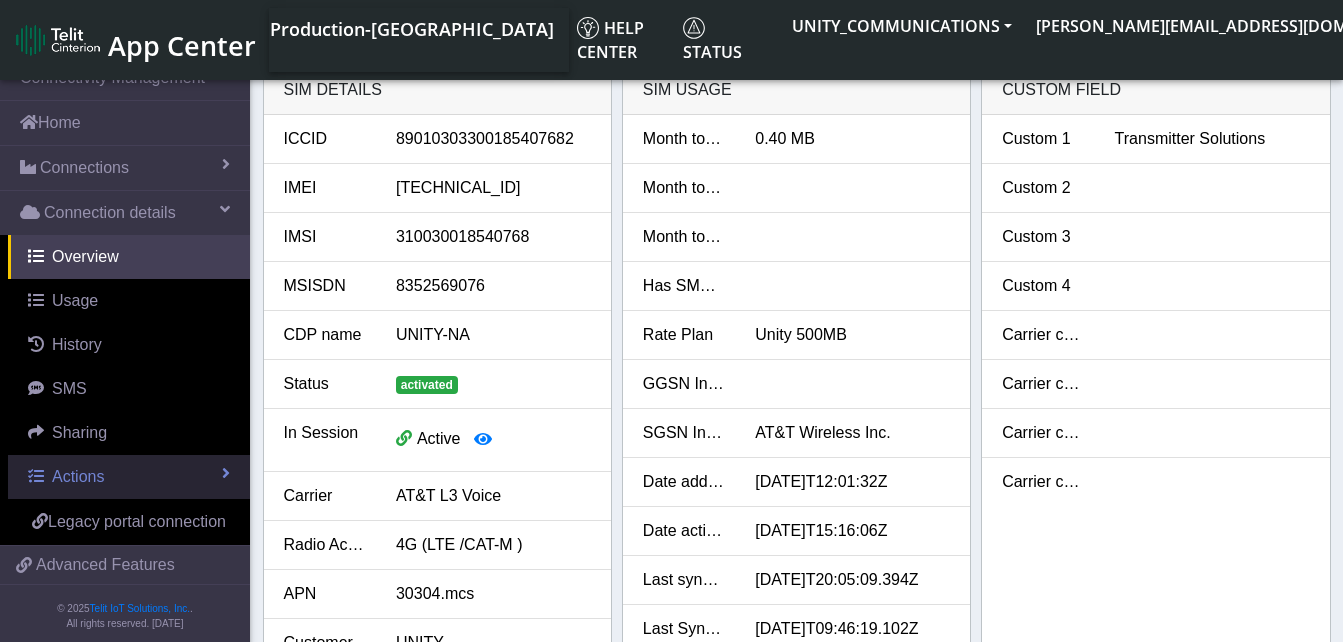 click on "Actions" at bounding box center (78, 476) 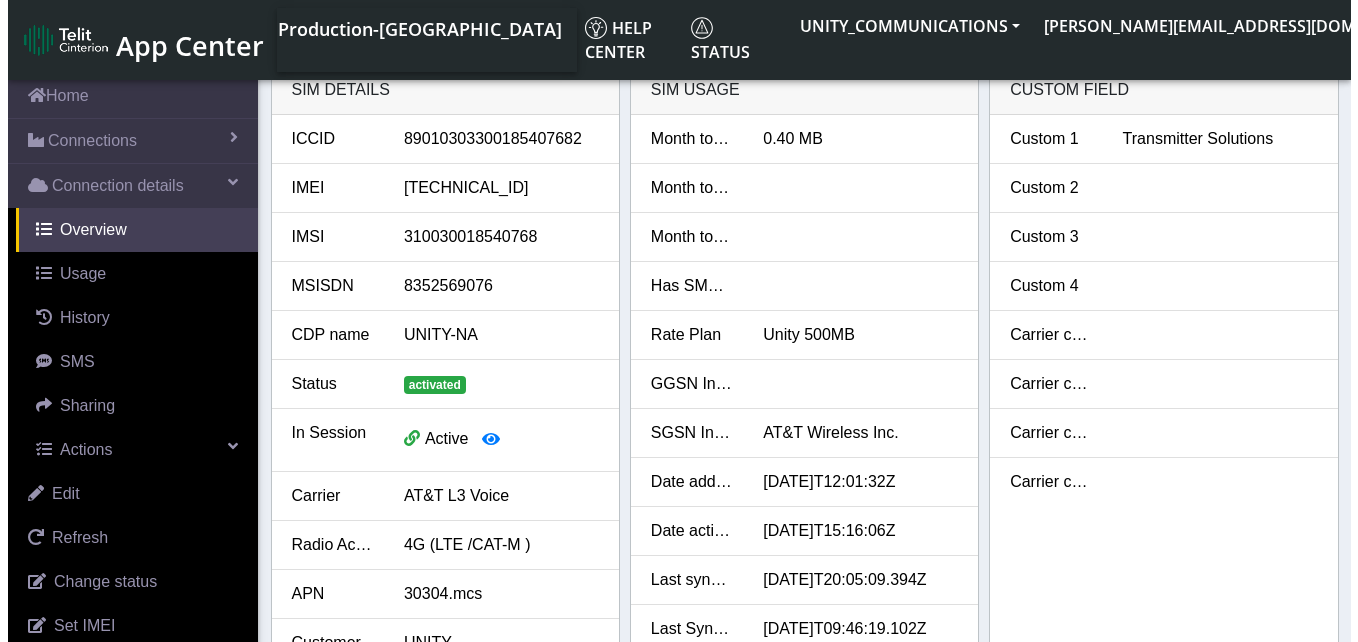 scroll, scrollTop: 0, scrollLeft: 0, axis: both 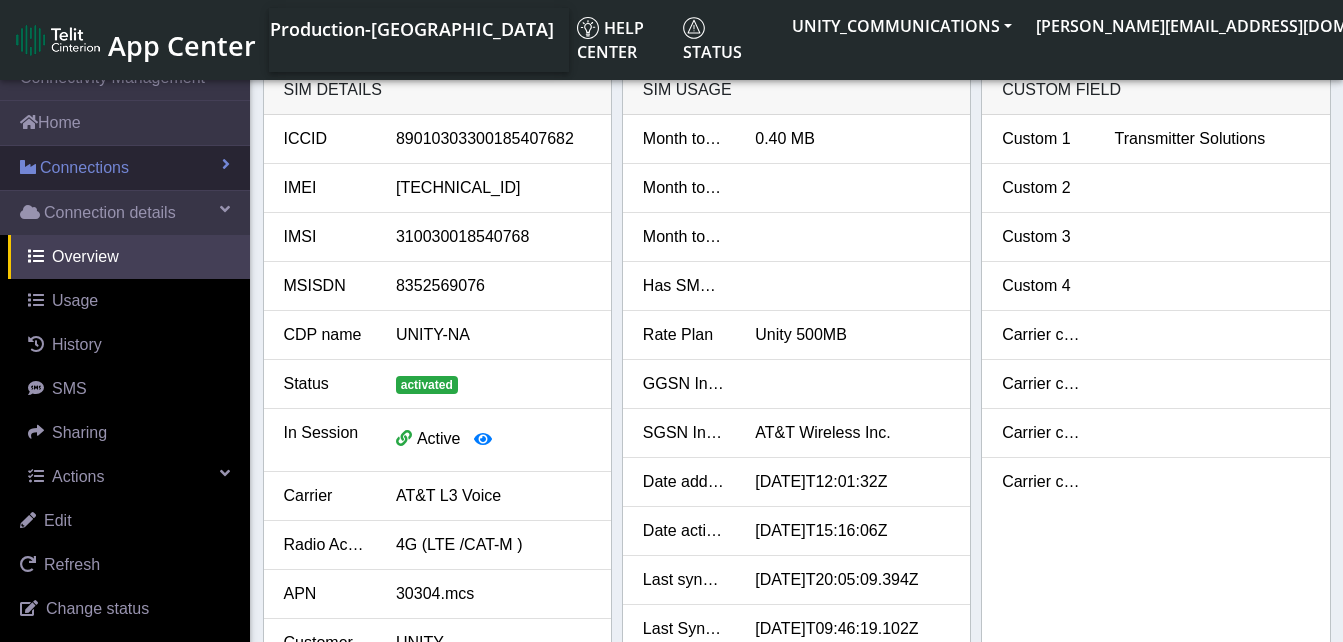 click on "Connections" at bounding box center (125, 168) 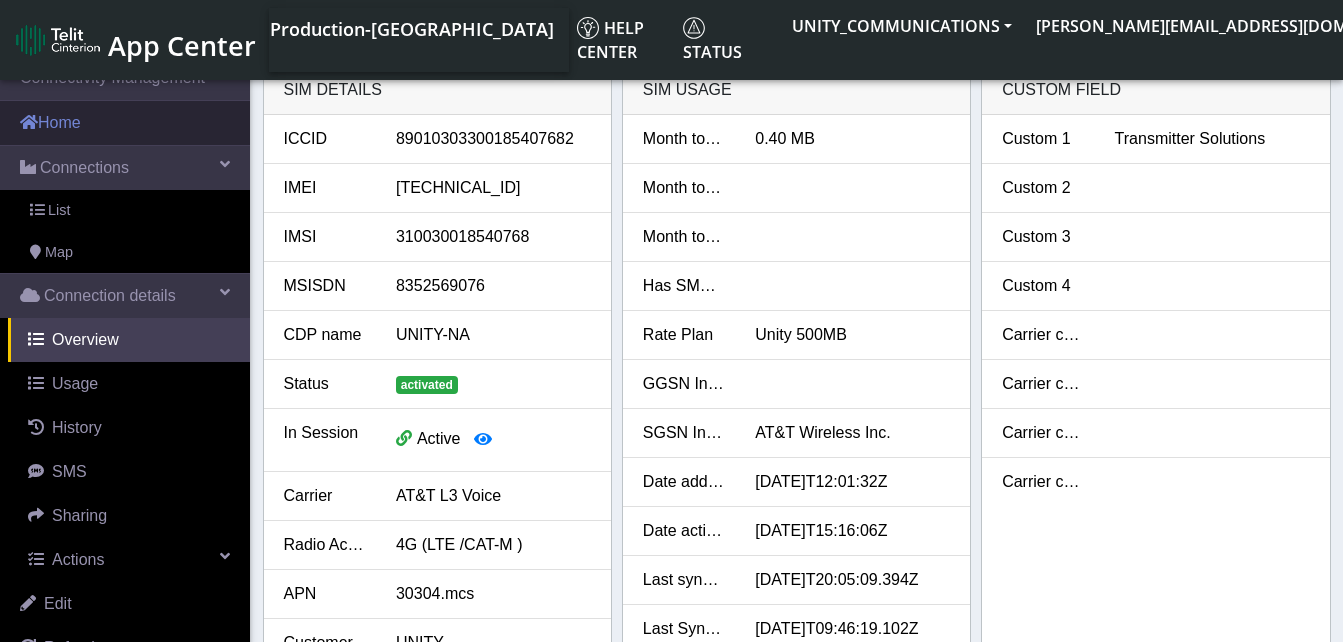 click on "Home" at bounding box center (125, 123) 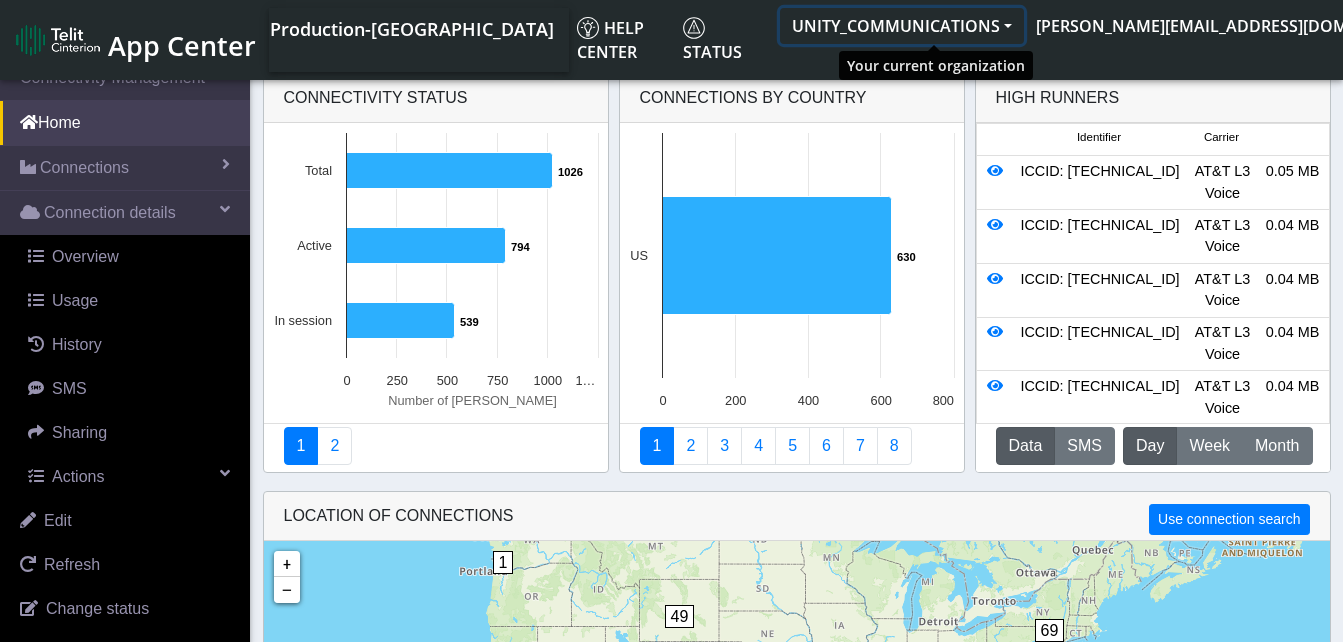 click on "UNITY_COMMUNICATIONS" at bounding box center (902, 26) 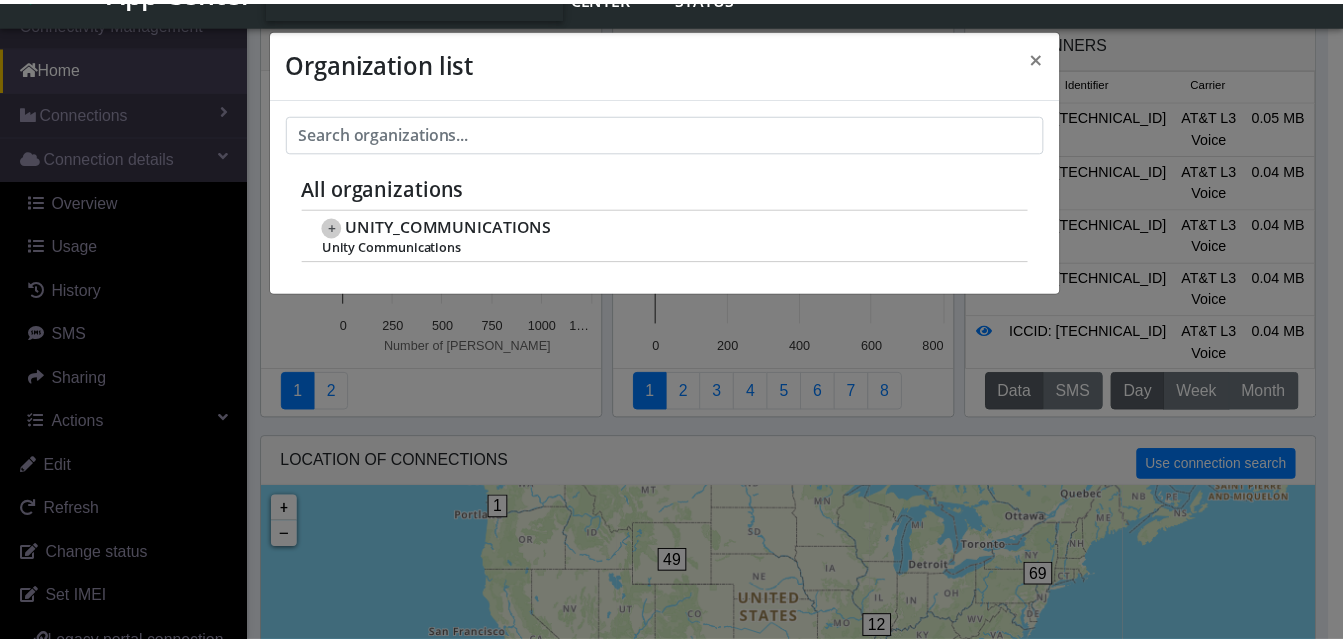 scroll, scrollTop: 7, scrollLeft: 0, axis: vertical 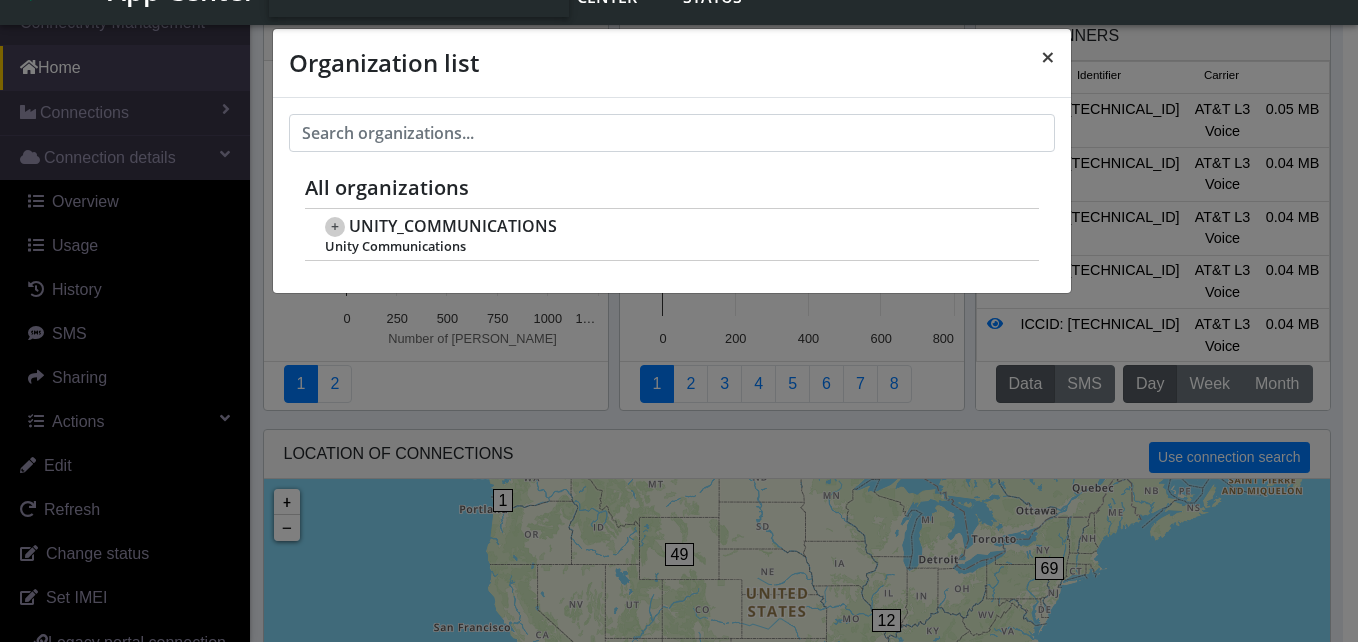 click on "×" at bounding box center [1048, 56] 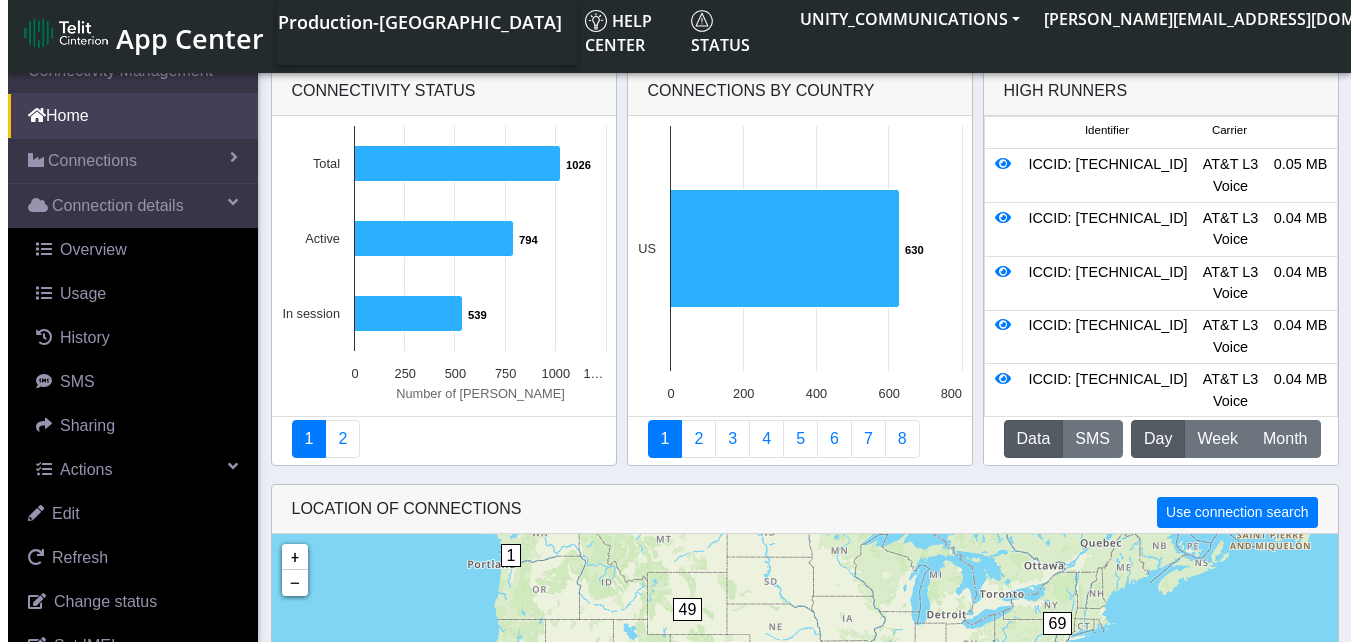 scroll, scrollTop: 0, scrollLeft: 0, axis: both 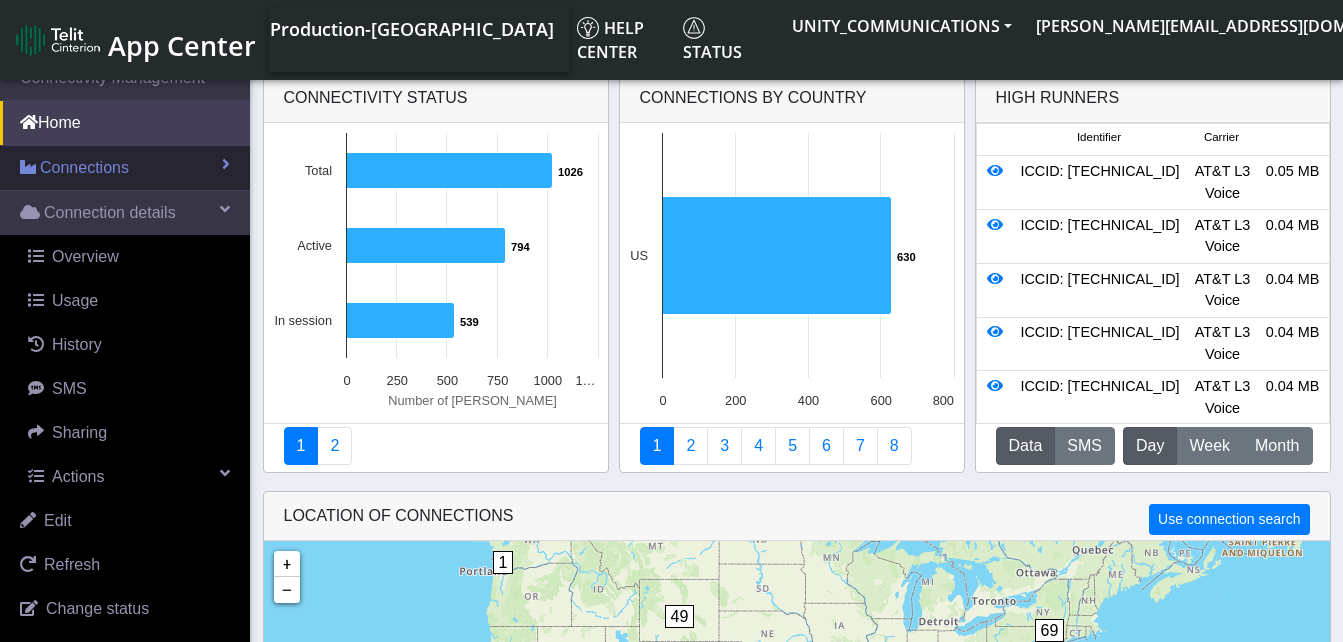 click on "Connections" at bounding box center (84, 168) 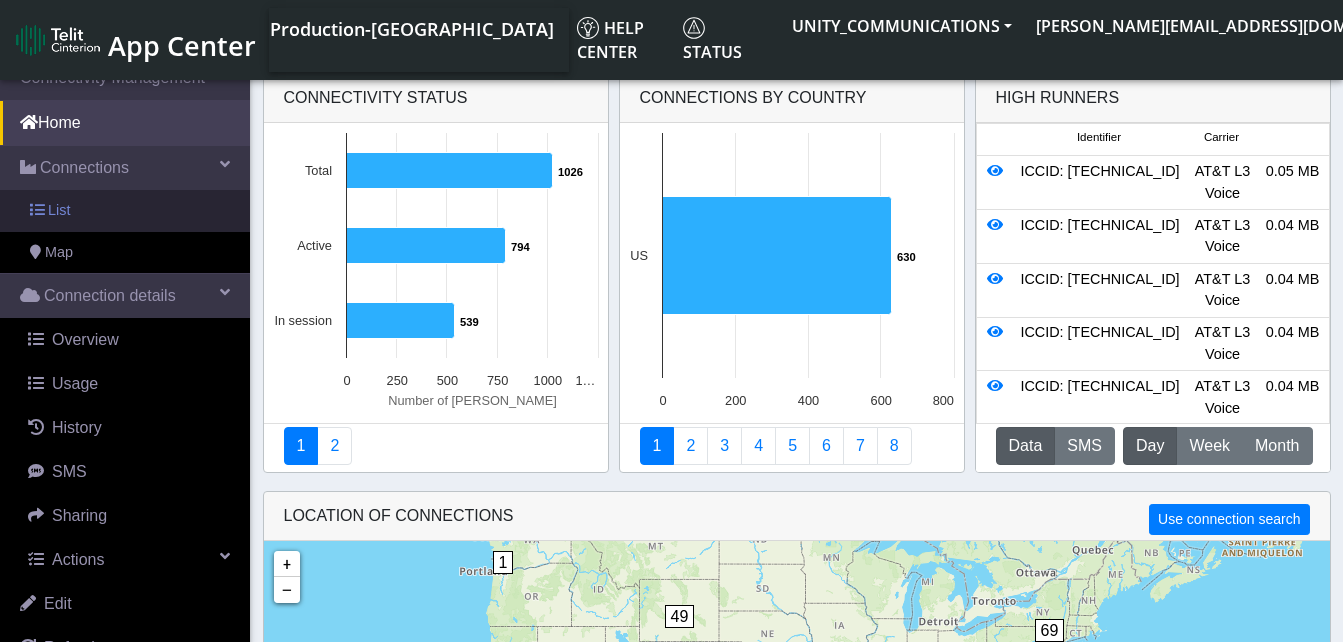 click on "List" at bounding box center [125, 211] 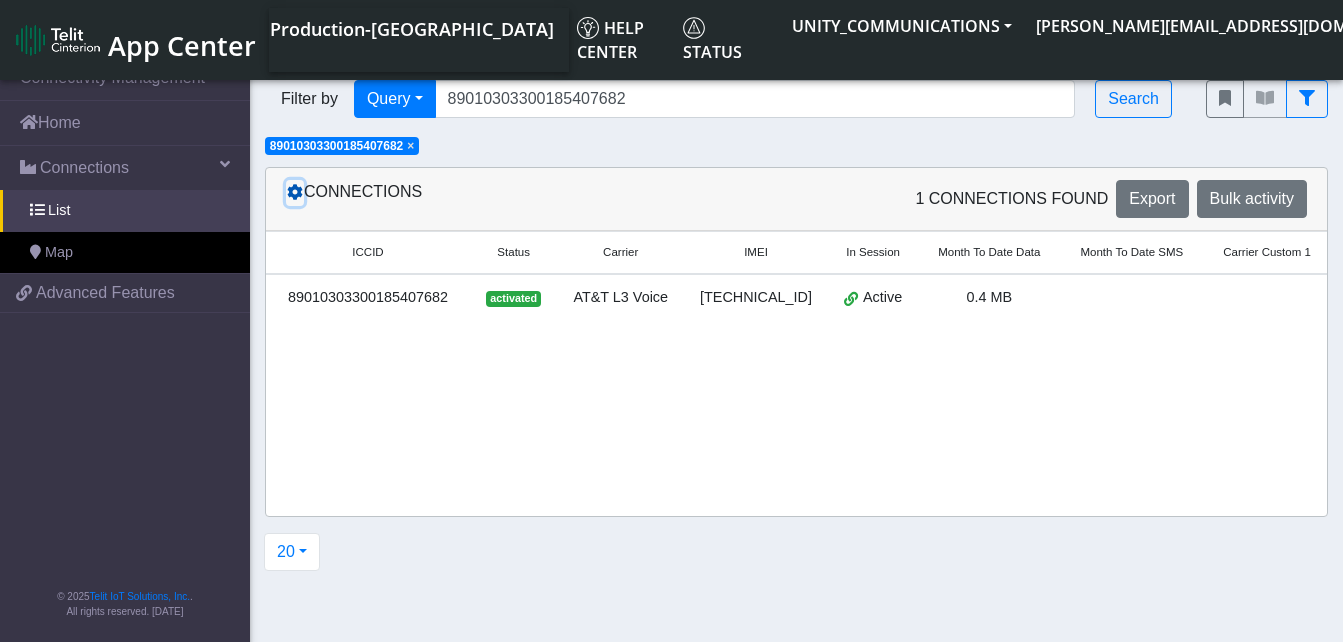 click 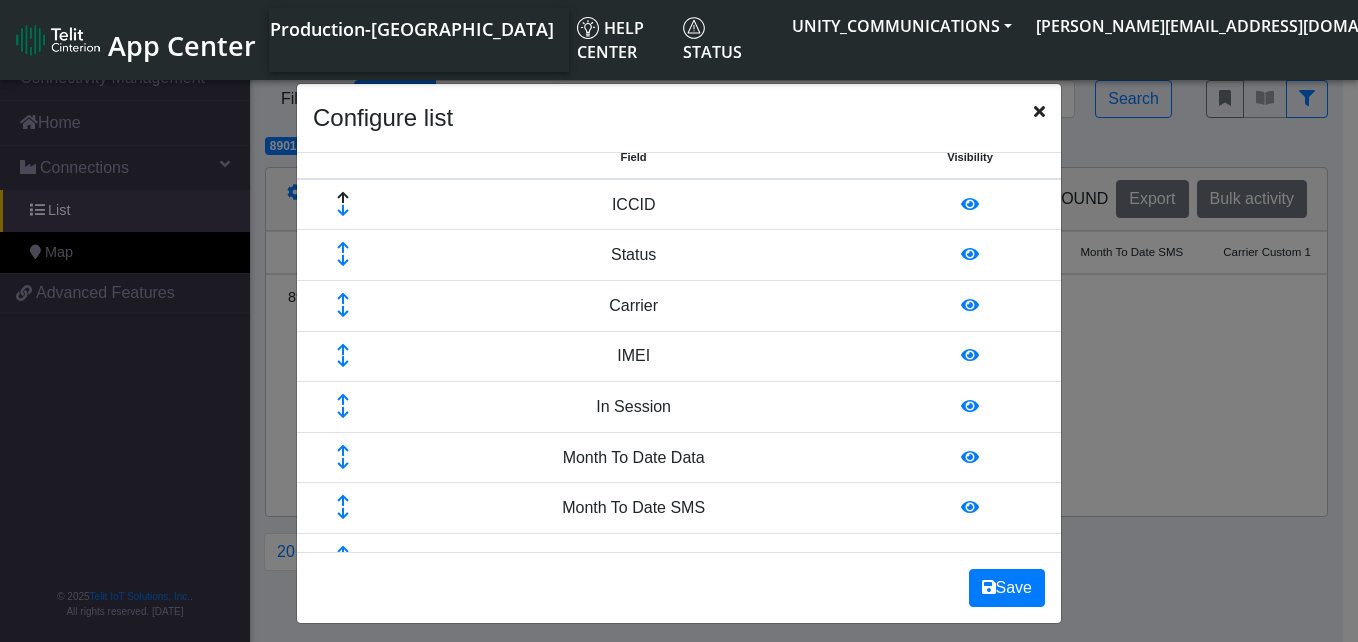 scroll, scrollTop: 0, scrollLeft: 0, axis: both 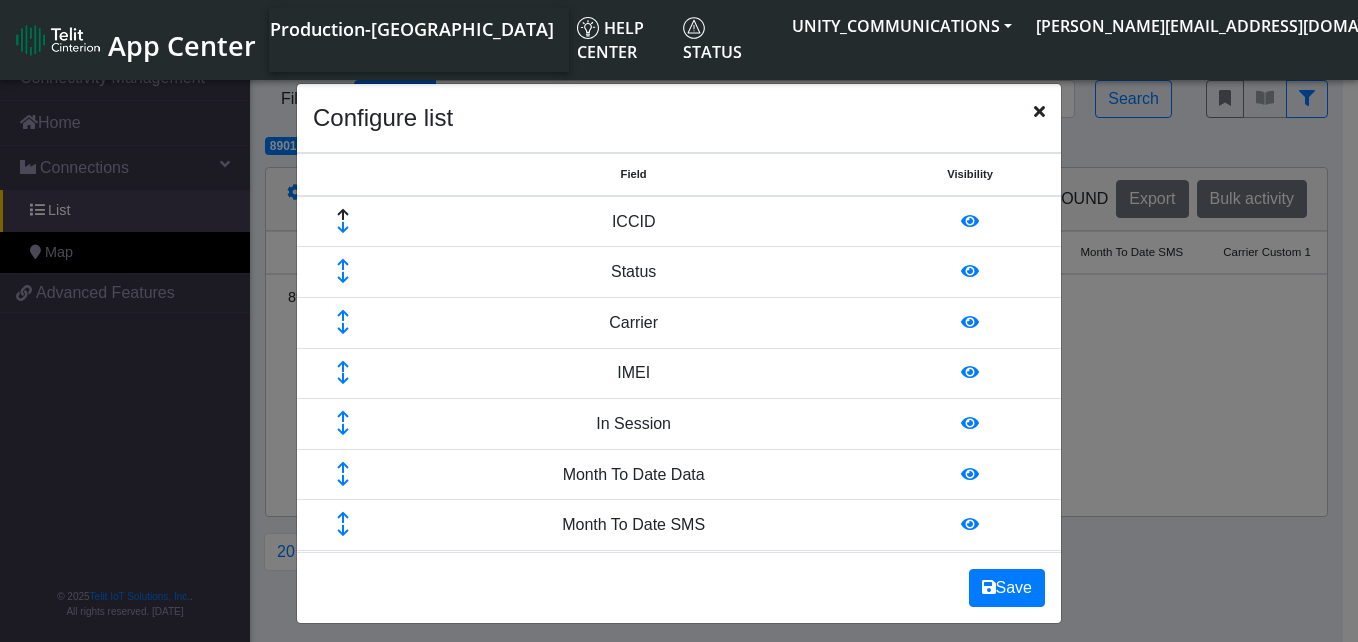 click 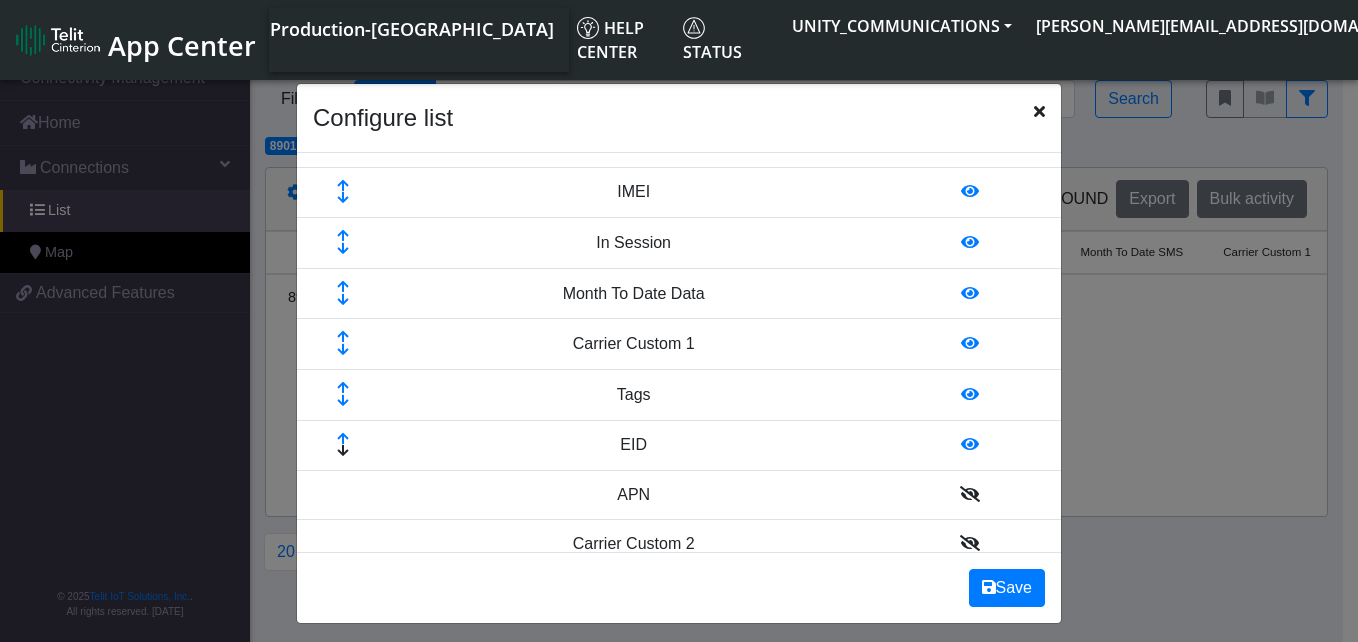 scroll, scrollTop: 247, scrollLeft: 0, axis: vertical 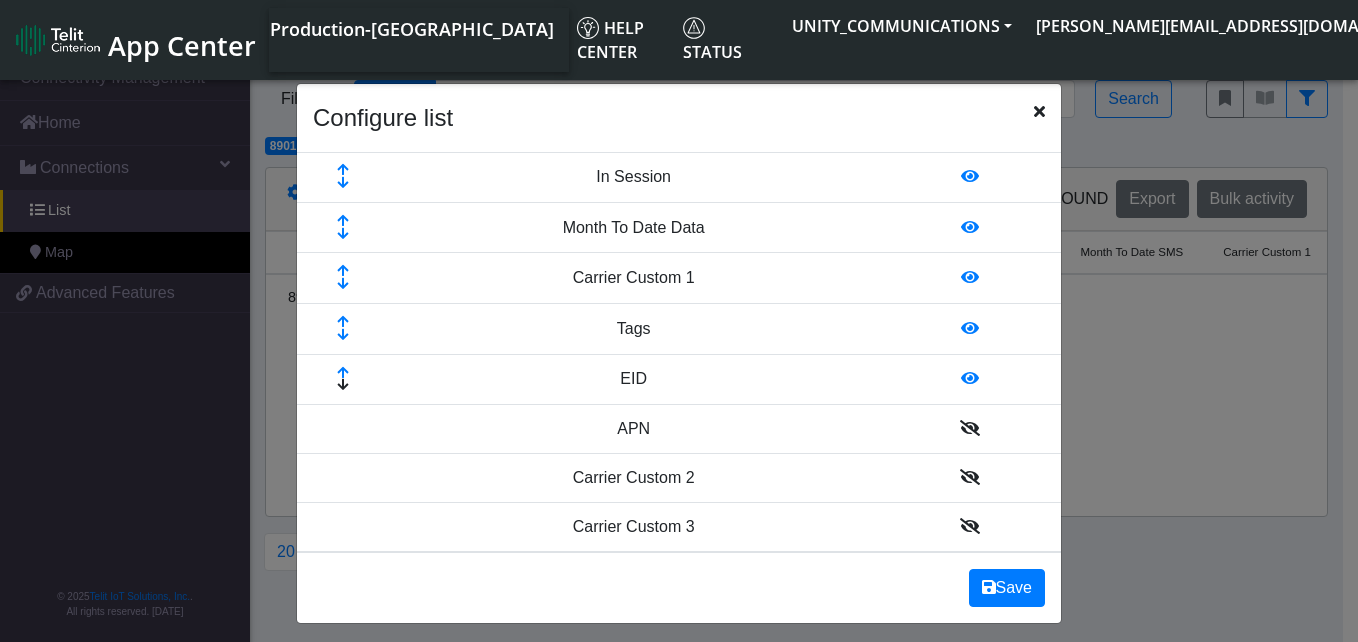 click 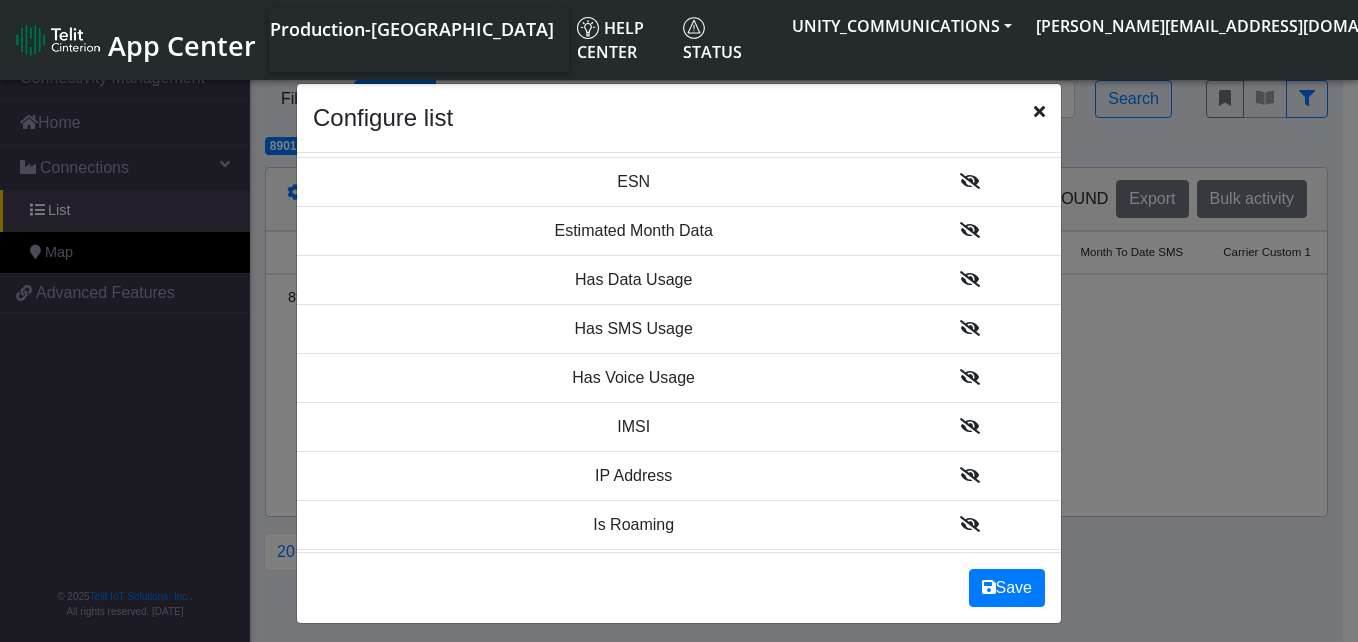 scroll, scrollTop: 1229, scrollLeft: 0, axis: vertical 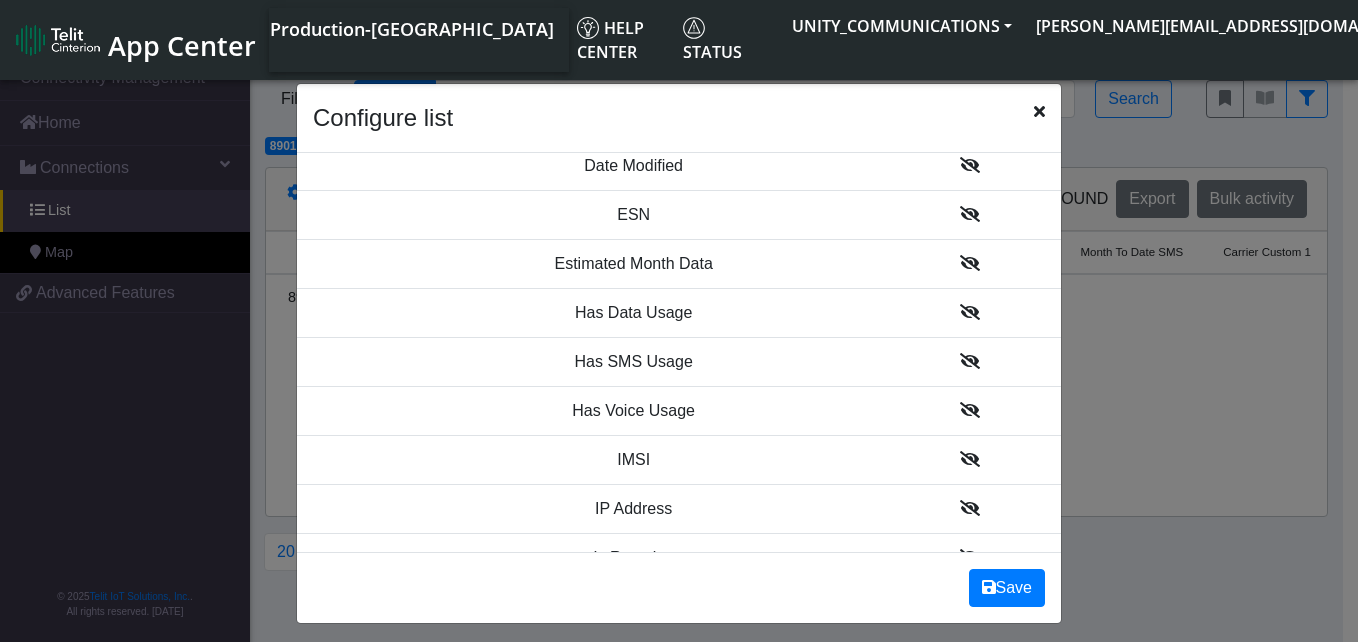 click 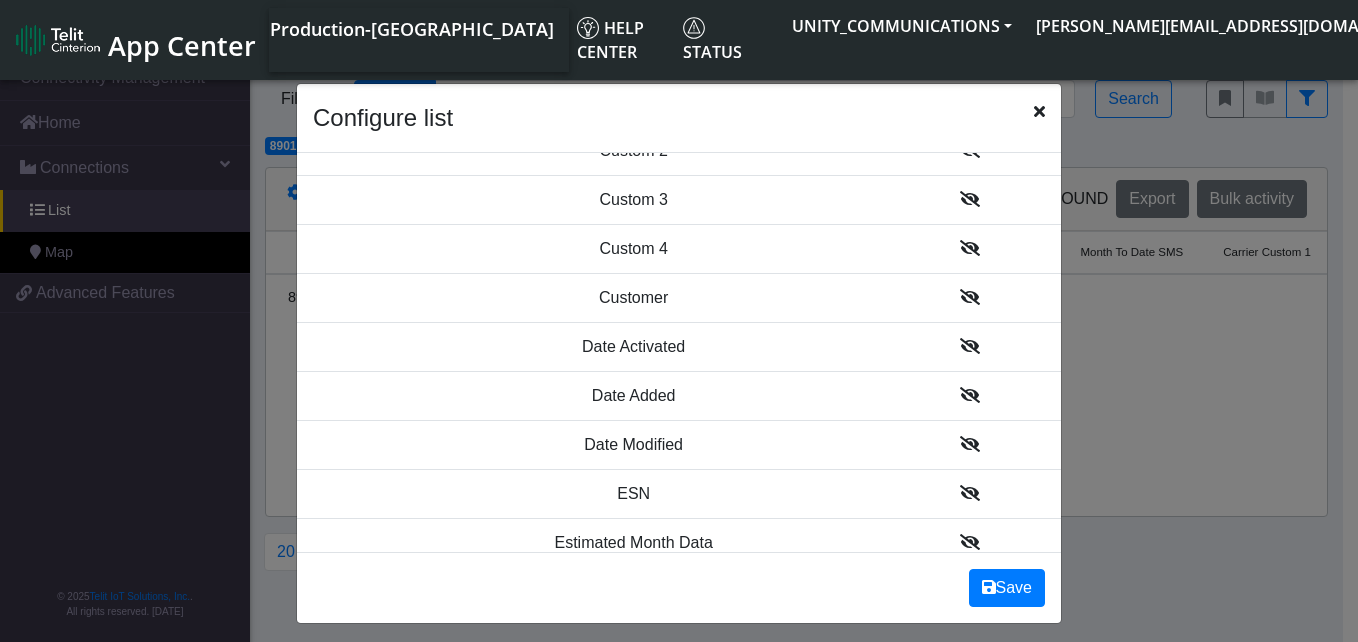 scroll, scrollTop: 628, scrollLeft: 0, axis: vertical 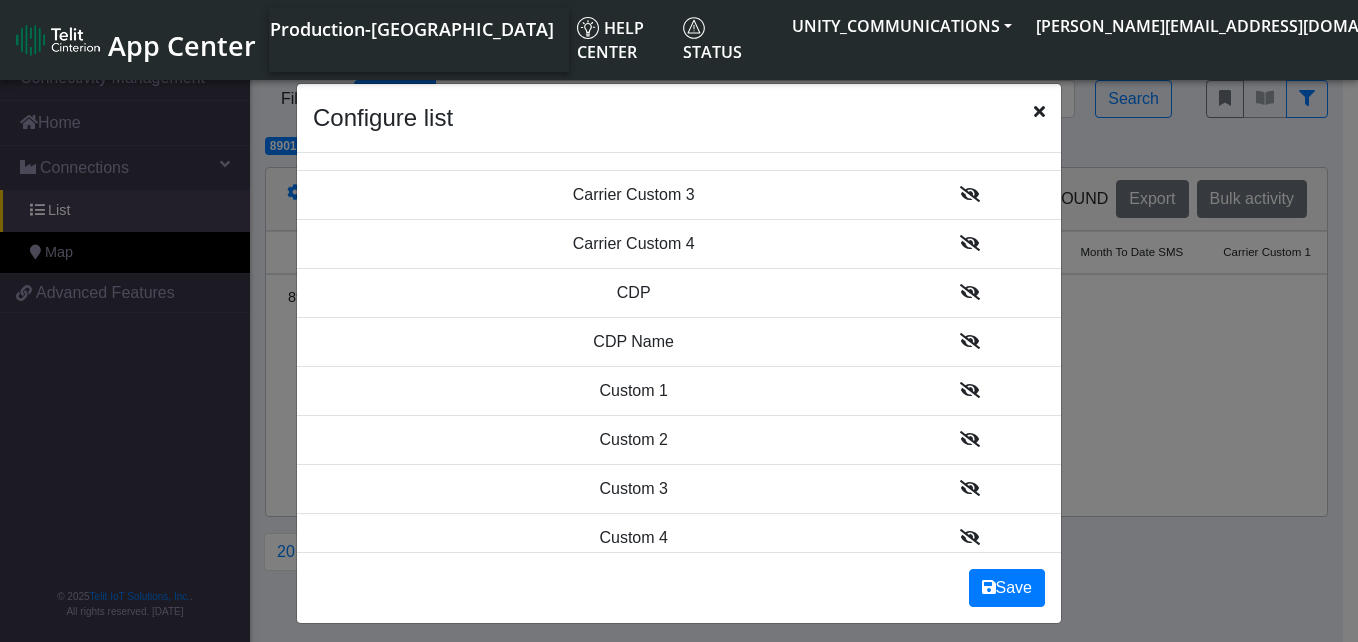 click 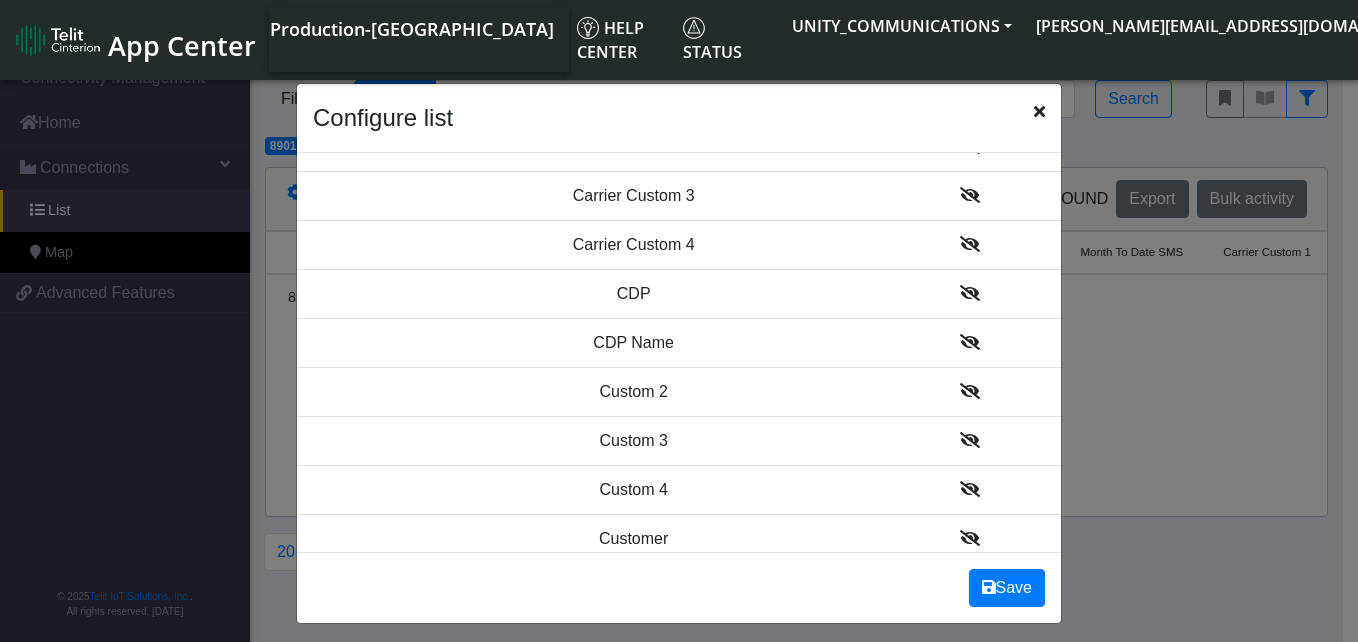 click 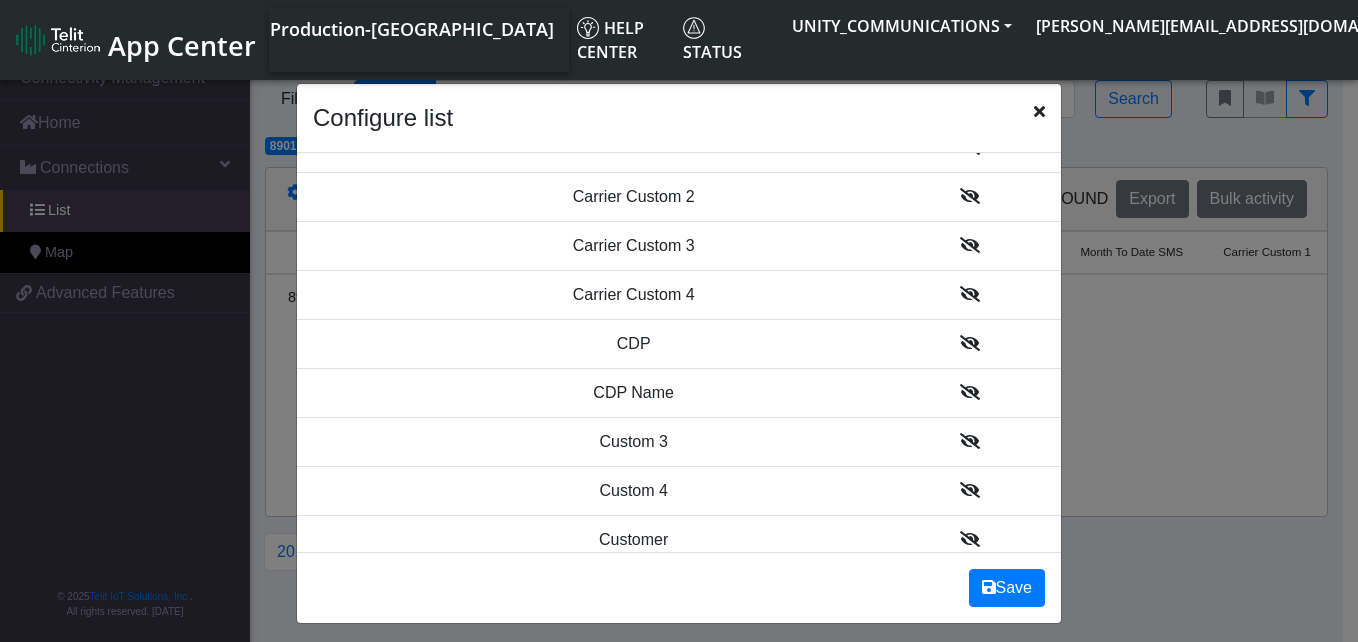 scroll, scrollTop: 729, scrollLeft: 0, axis: vertical 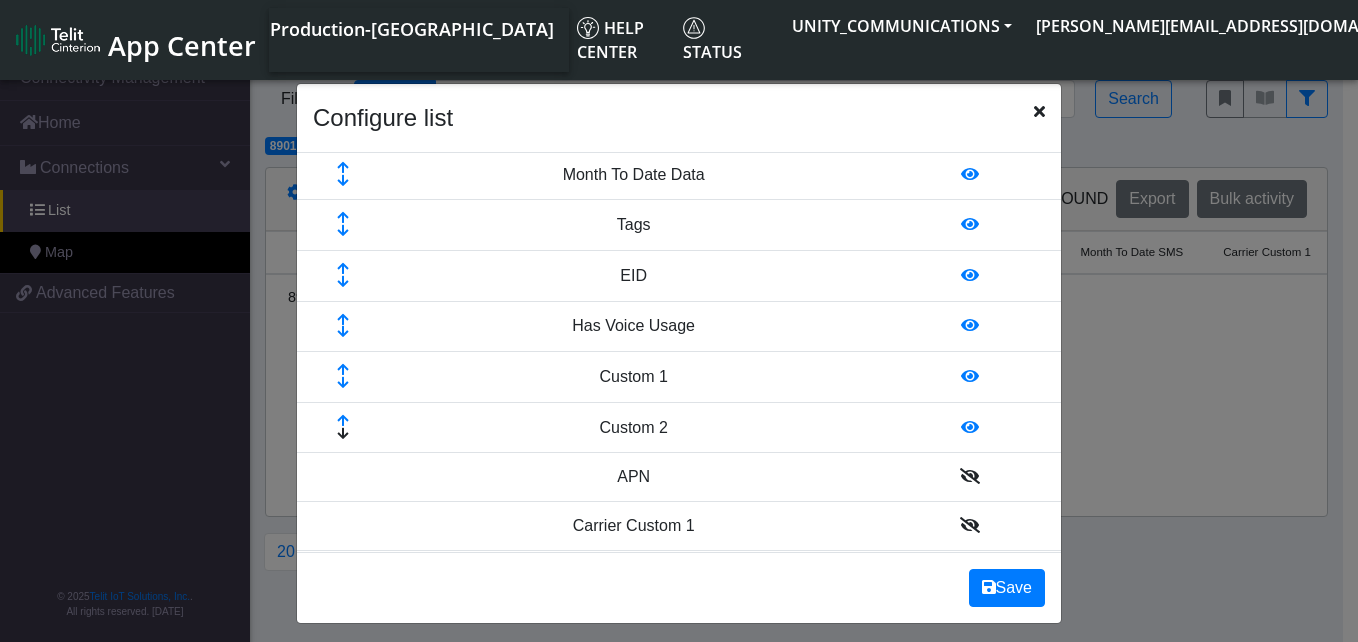 click 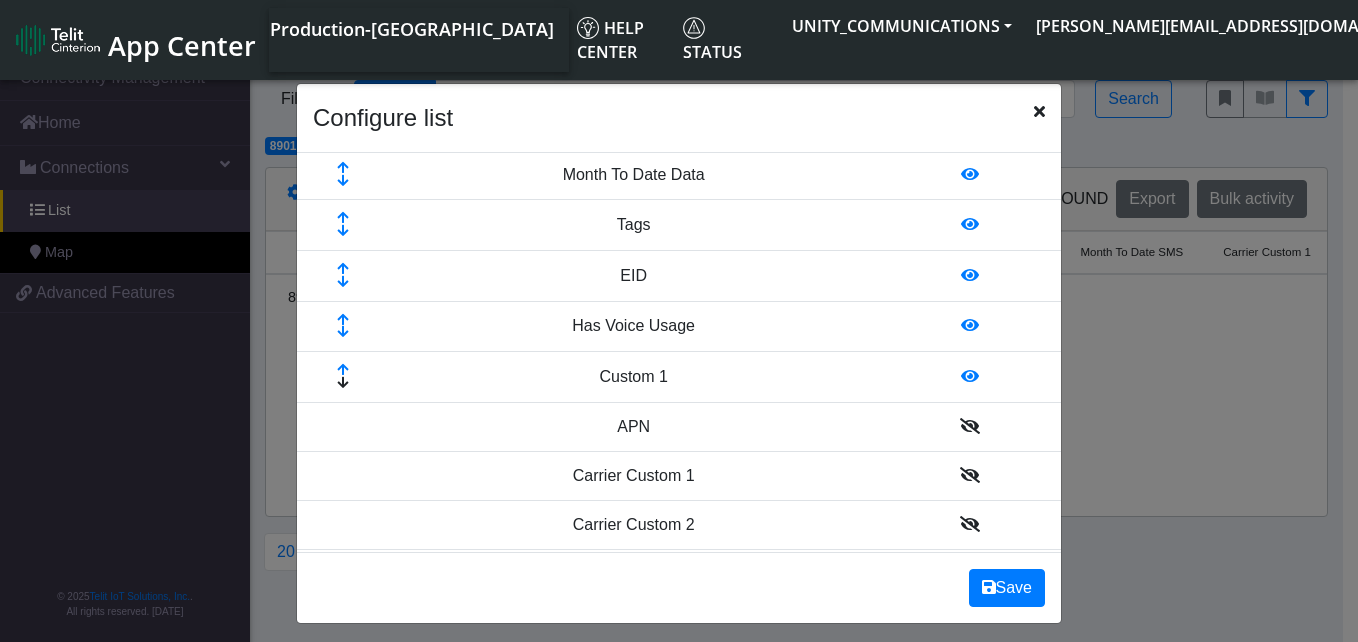click 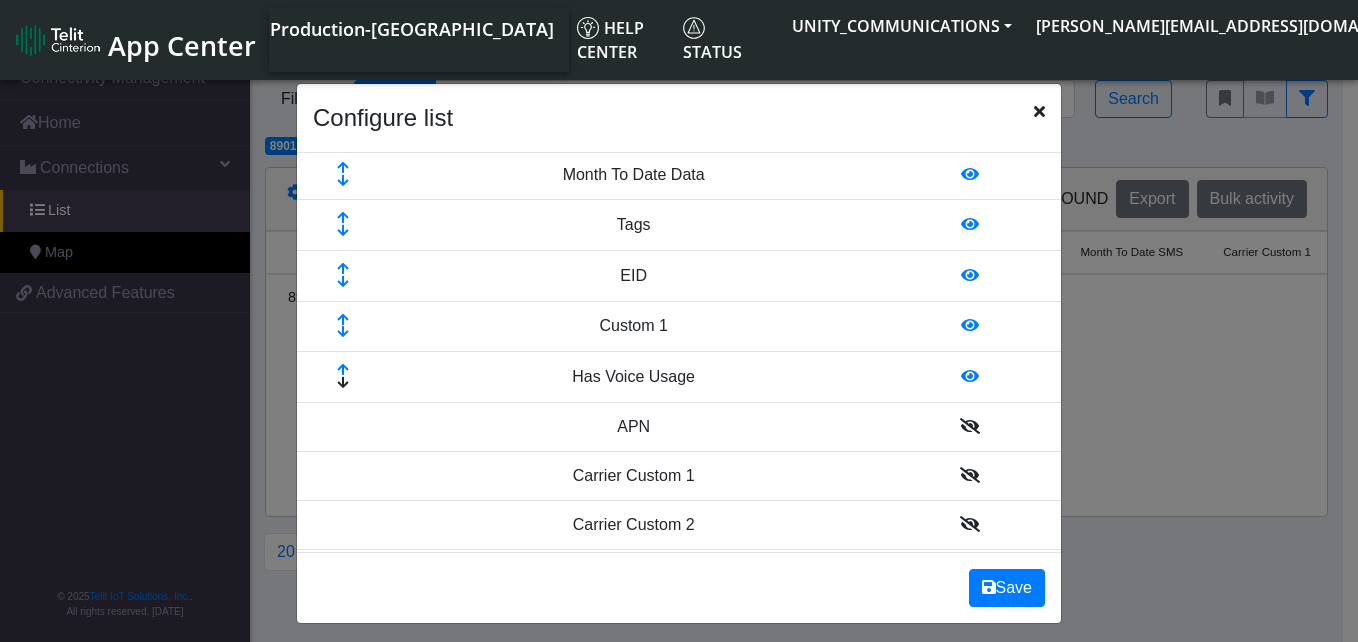 click 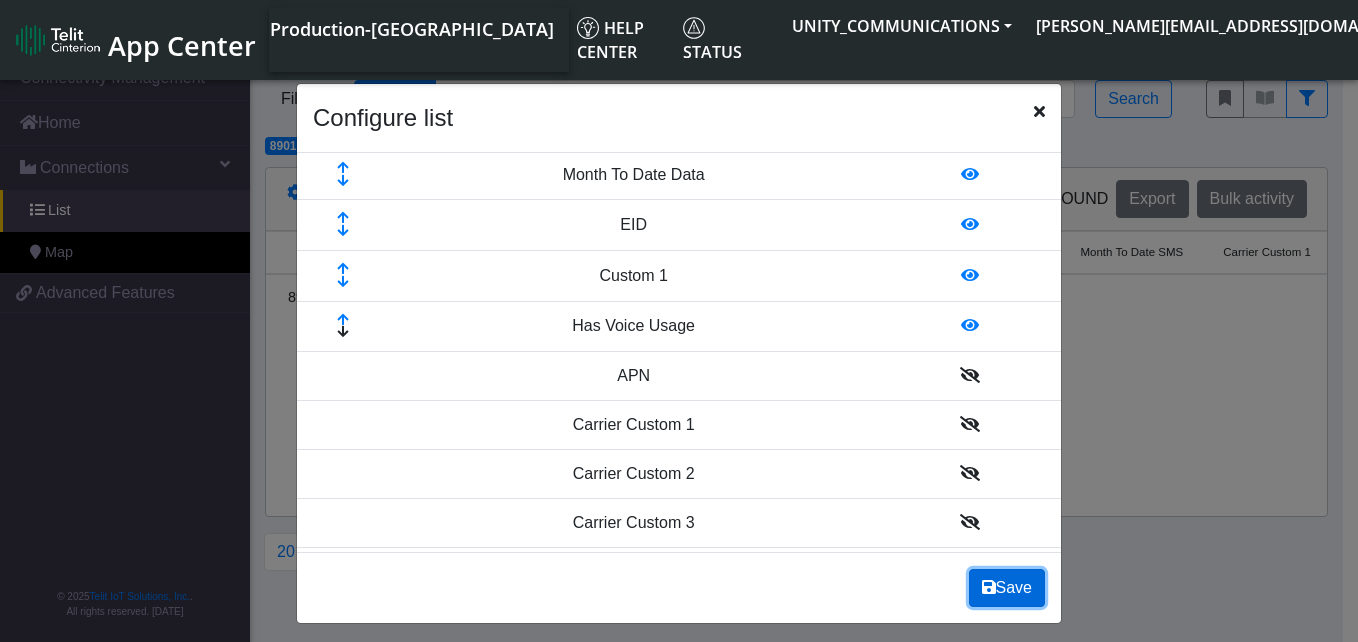 click 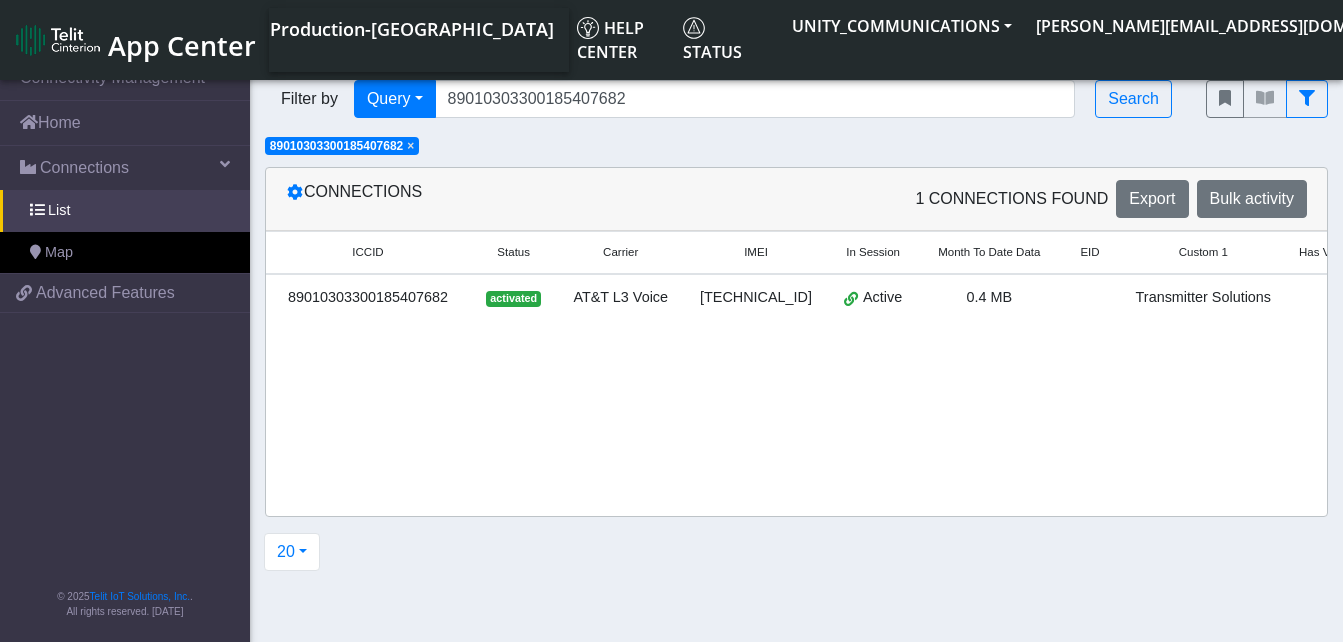 drag, startPoint x: 947, startPoint y: 345, endPoint x: 1091, endPoint y: 330, distance: 144.77914 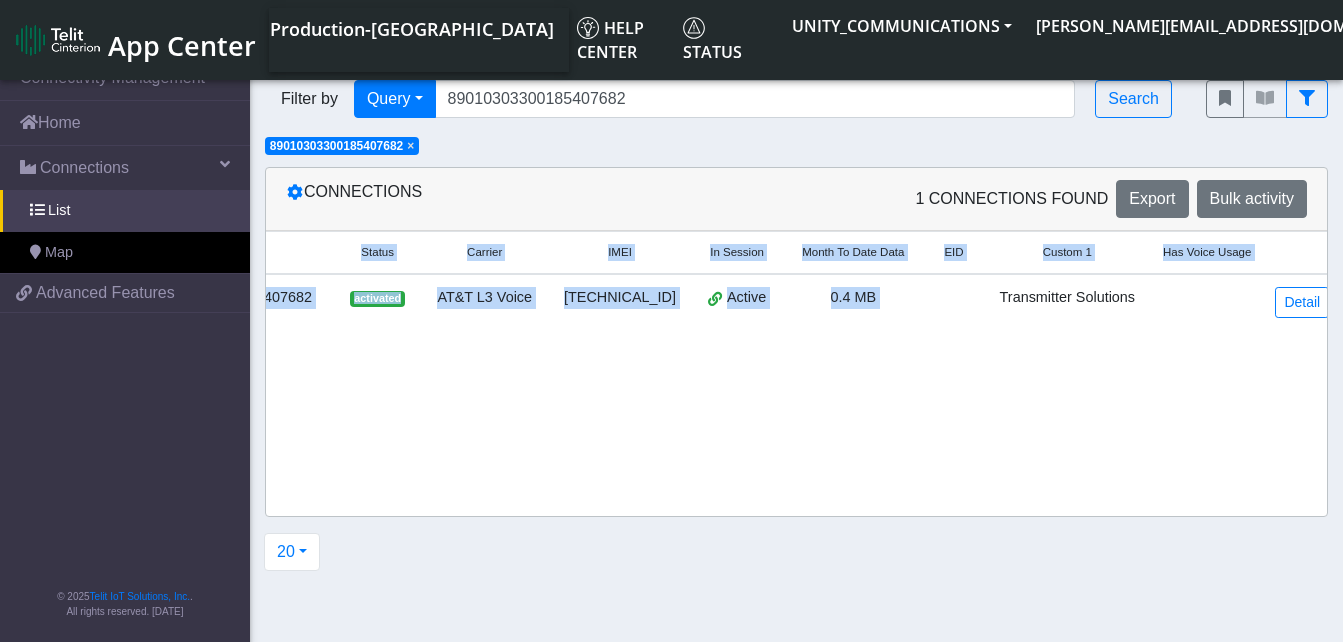 scroll, scrollTop: 0, scrollLeft: 143, axis: horizontal 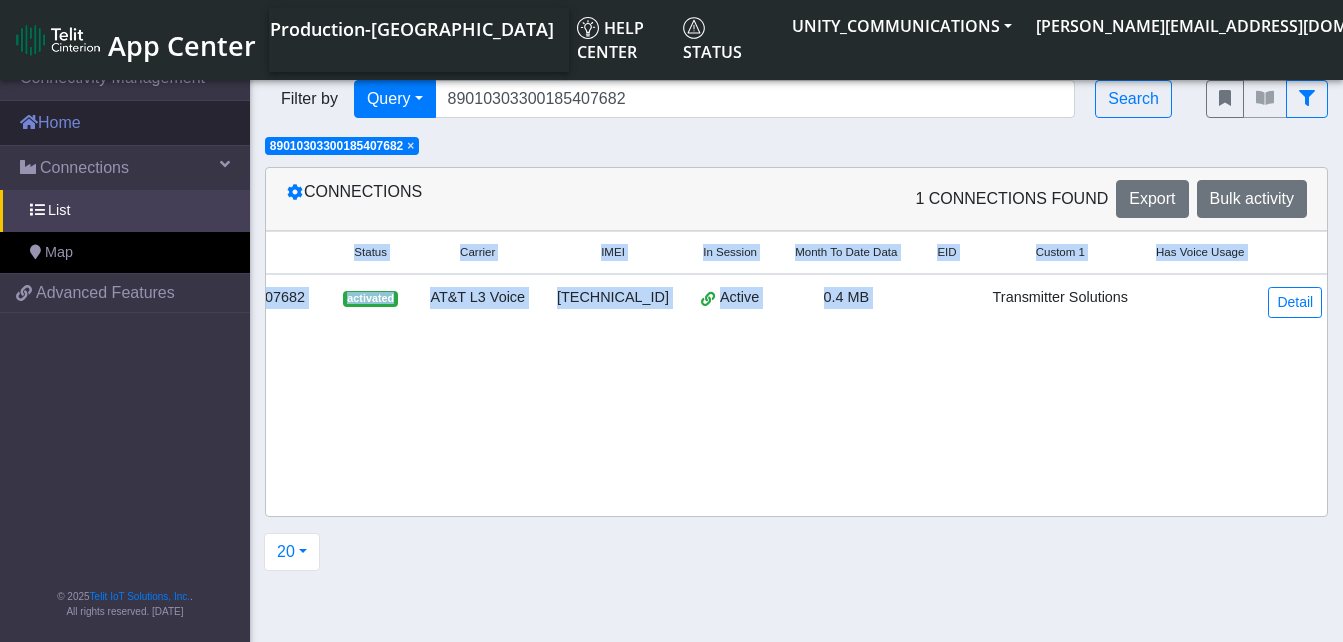 click on "Home" at bounding box center (125, 123) 